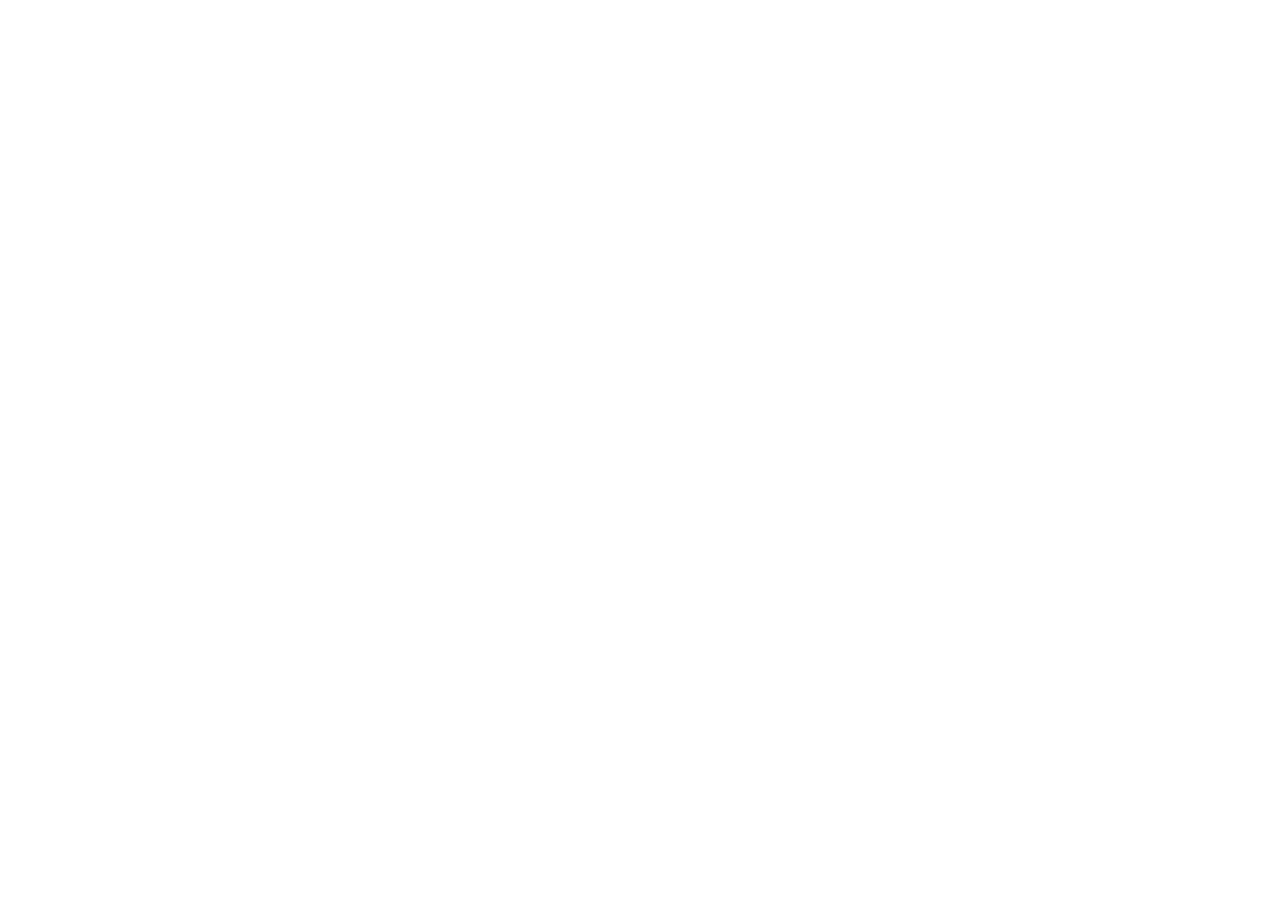 scroll, scrollTop: 0, scrollLeft: 0, axis: both 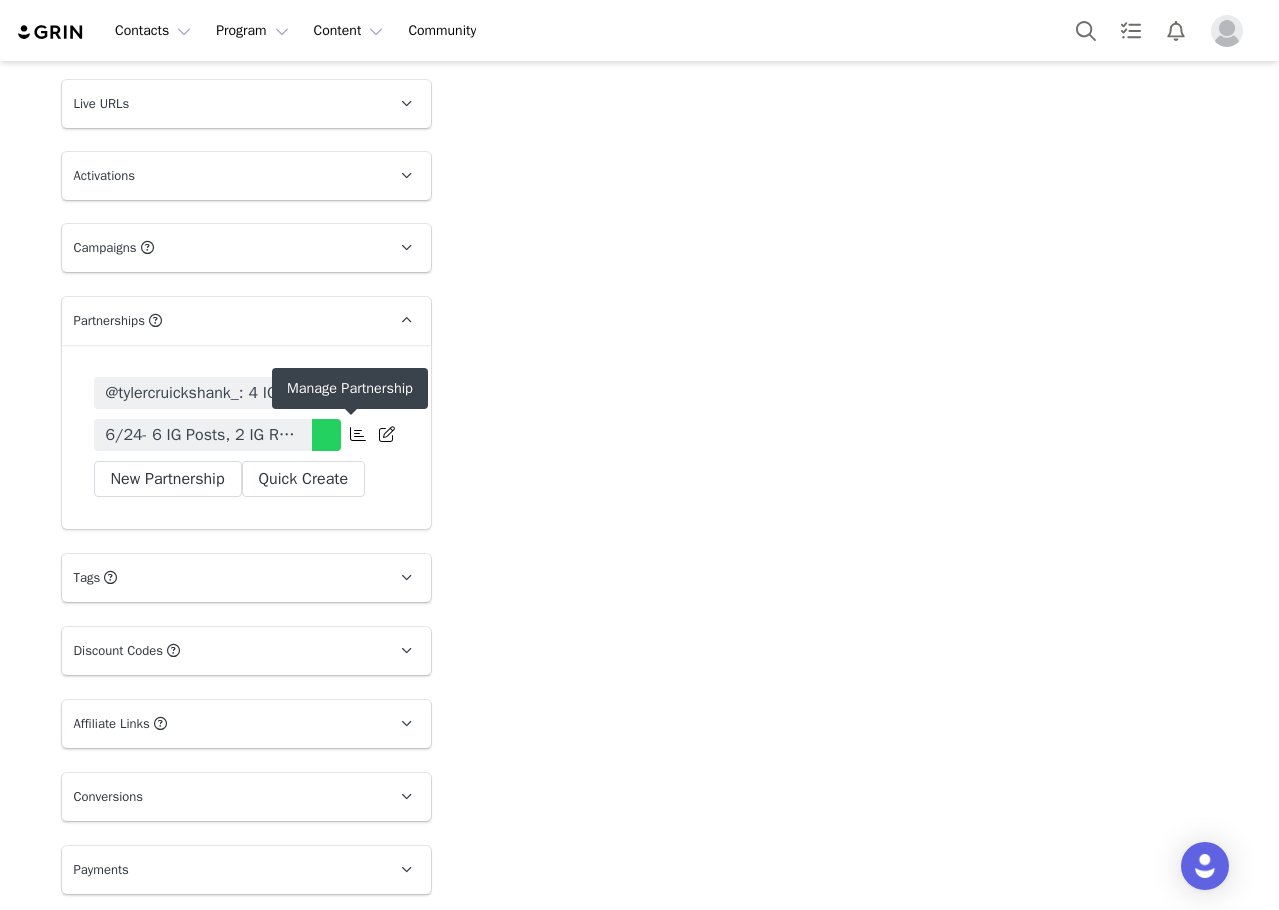 click at bounding box center [358, 434] 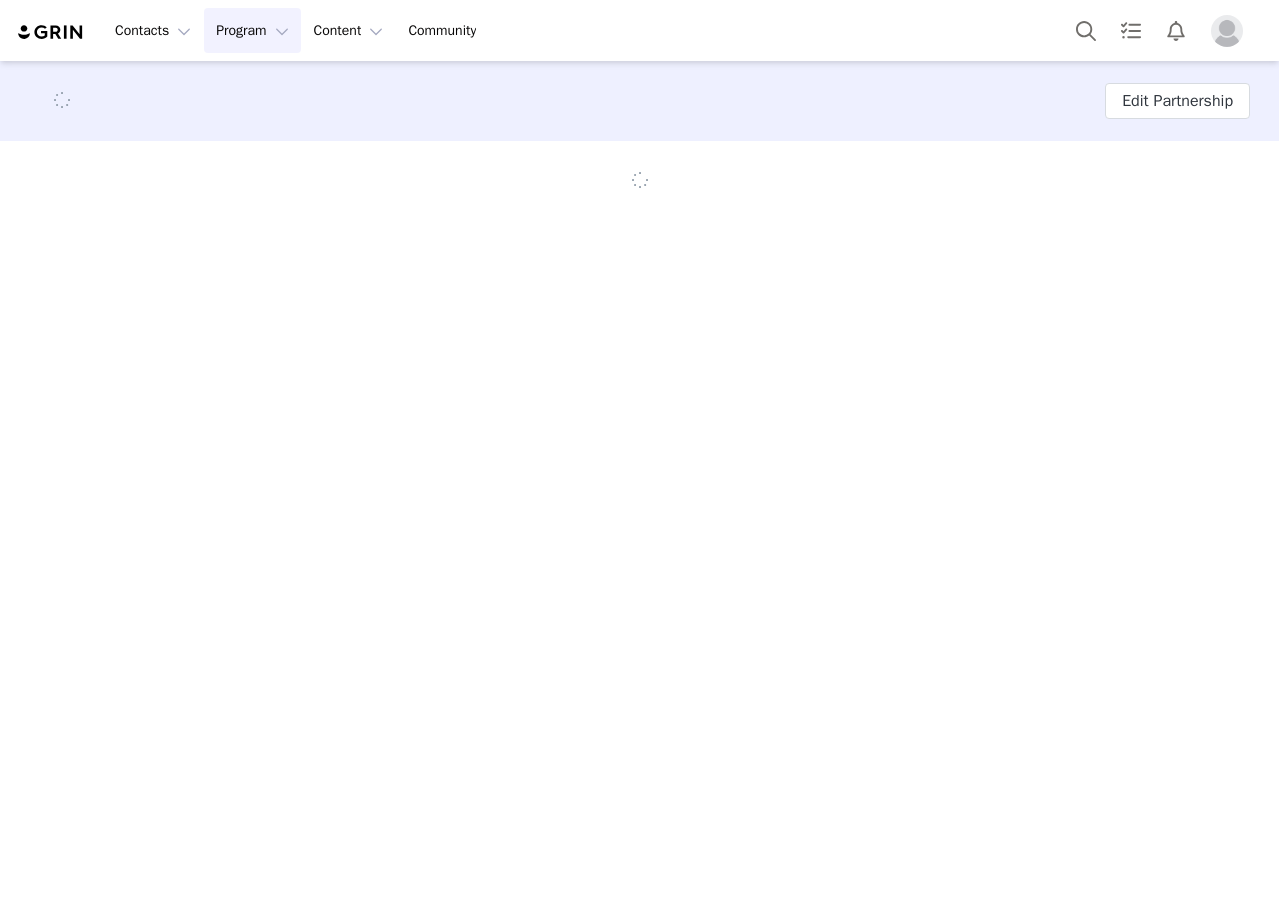 scroll, scrollTop: 0, scrollLeft: 0, axis: both 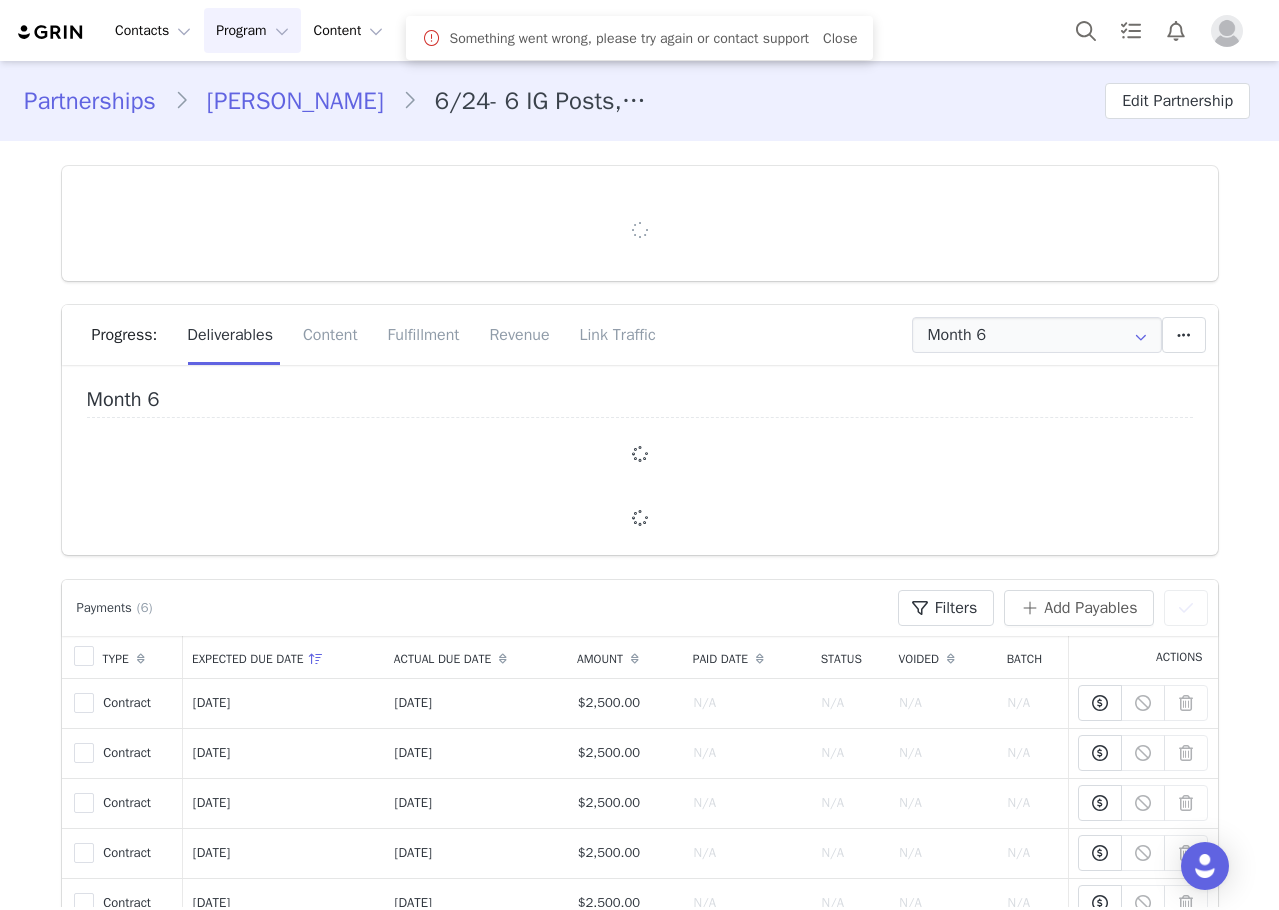 type on "+44 ([GEOGRAPHIC_DATA])" 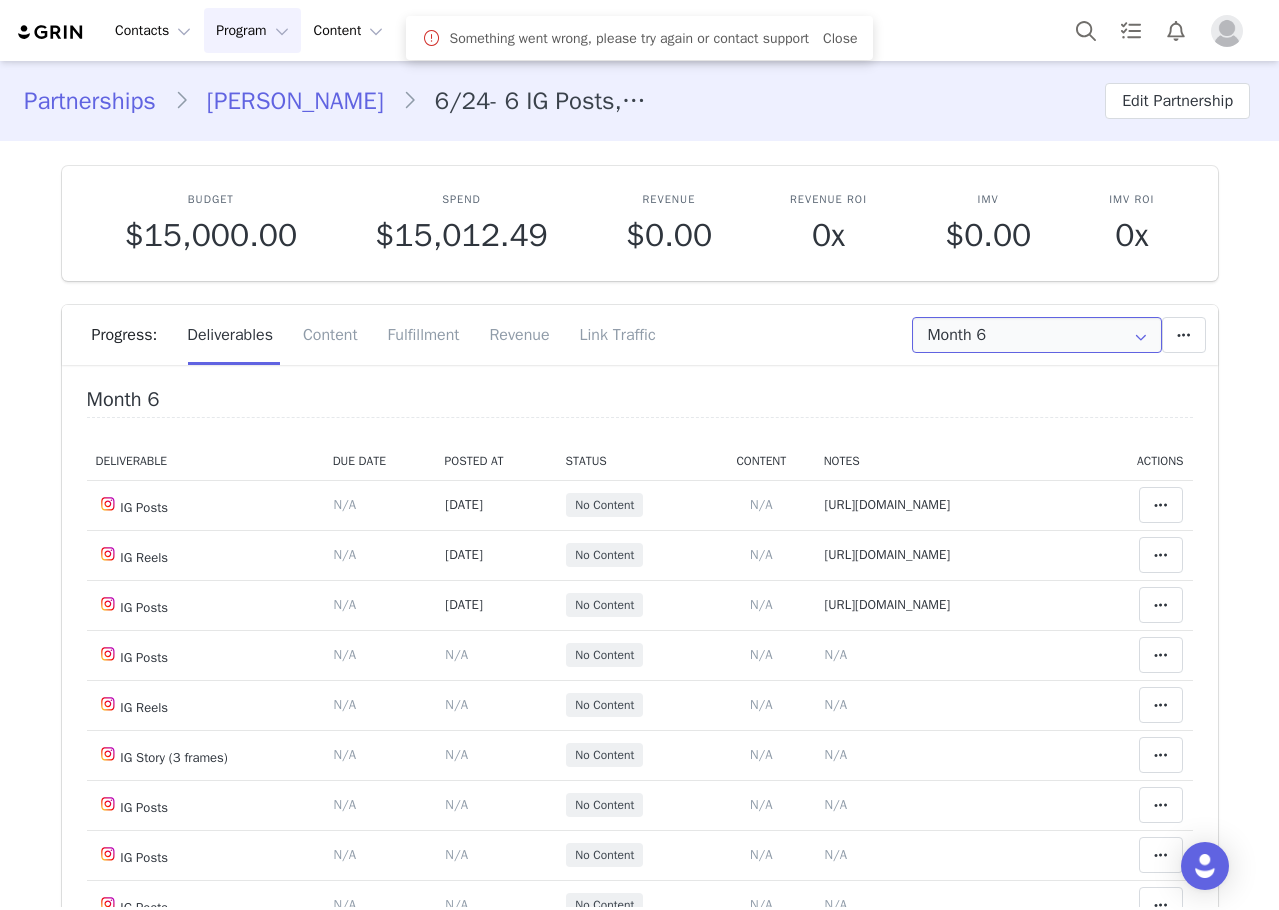 click on "Month 6" at bounding box center [1037, 335] 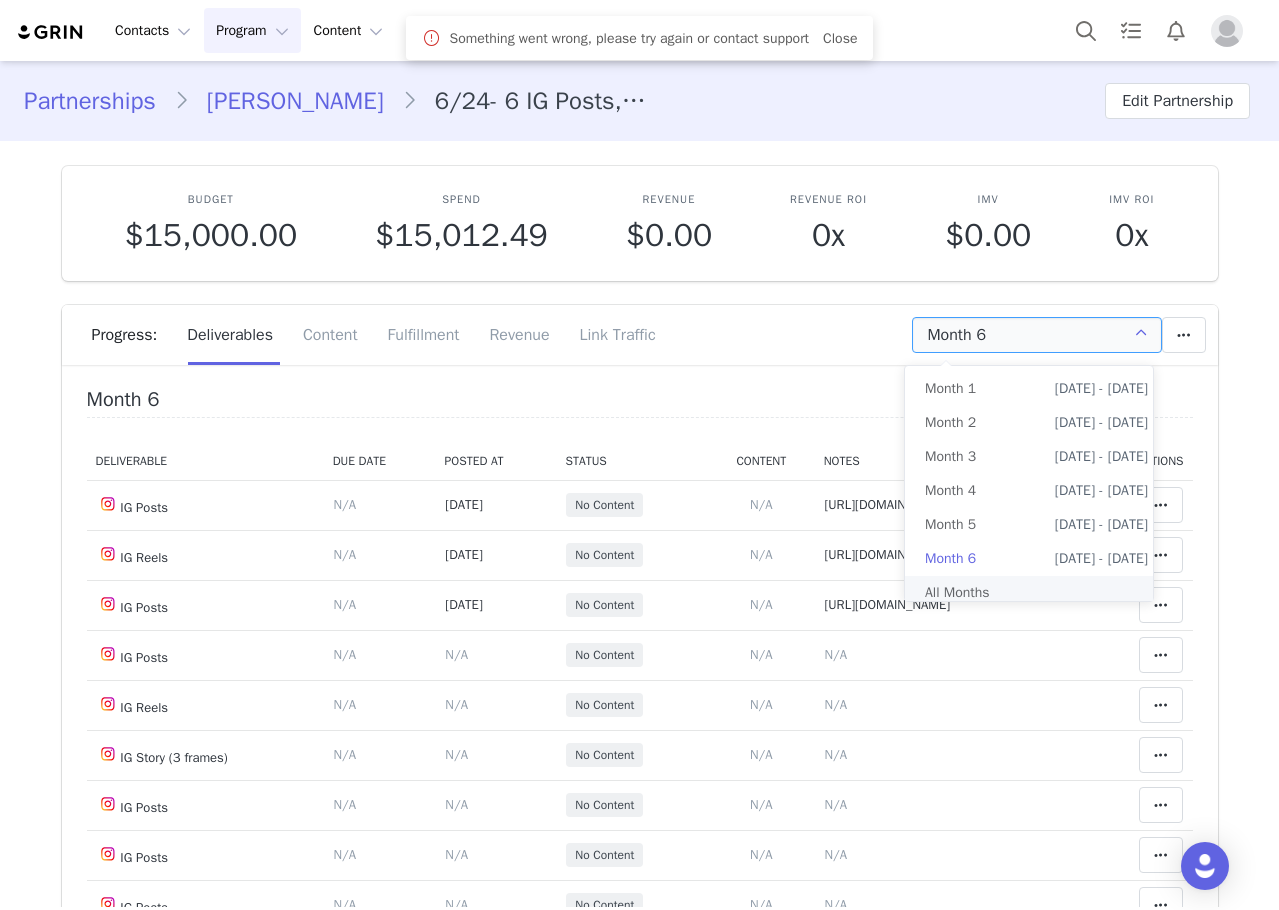 scroll, scrollTop: 0, scrollLeft: 0, axis: both 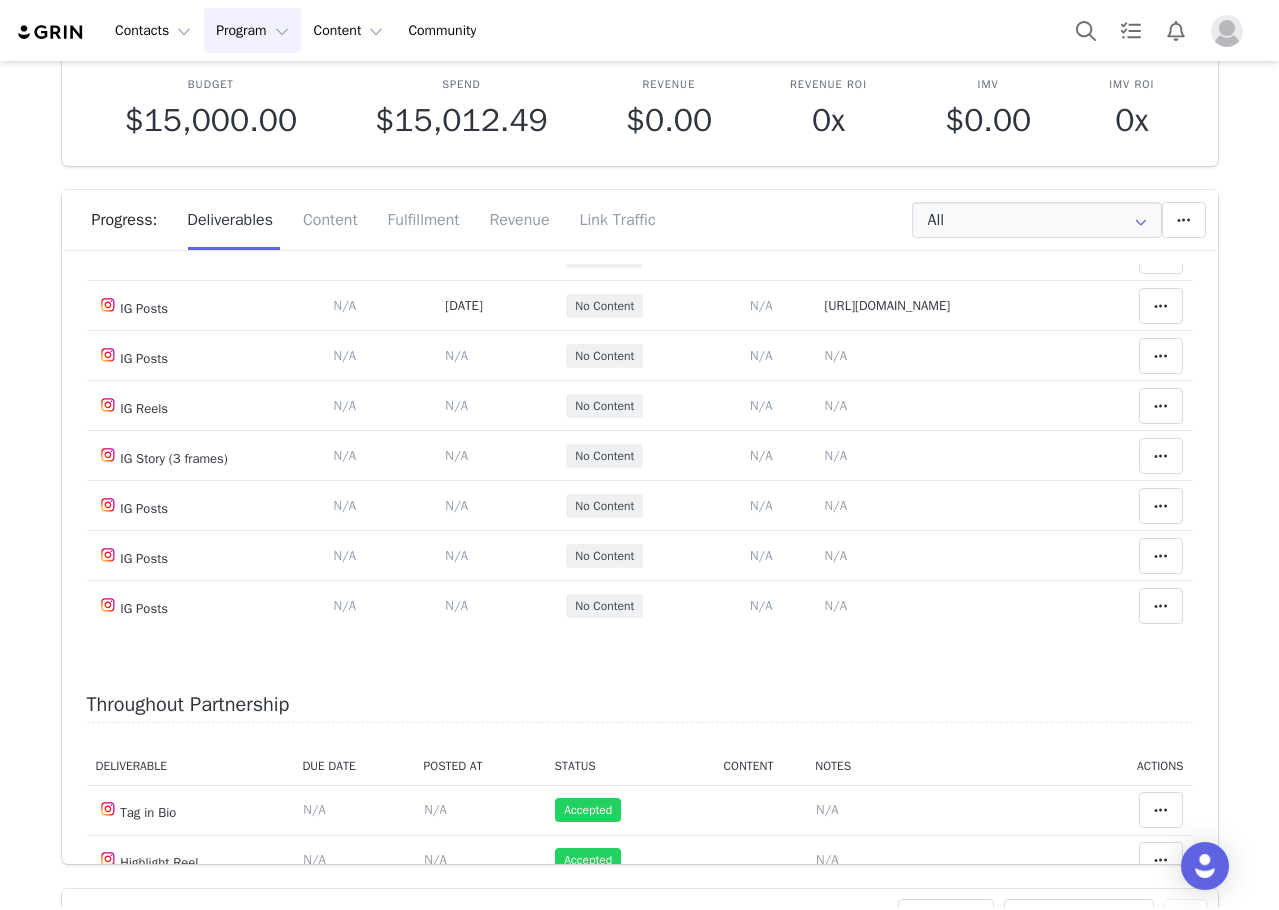 drag, startPoint x: 79, startPoint y: 404, endPoint x: 1125, endPoint y: 606, distance: 1065.3263 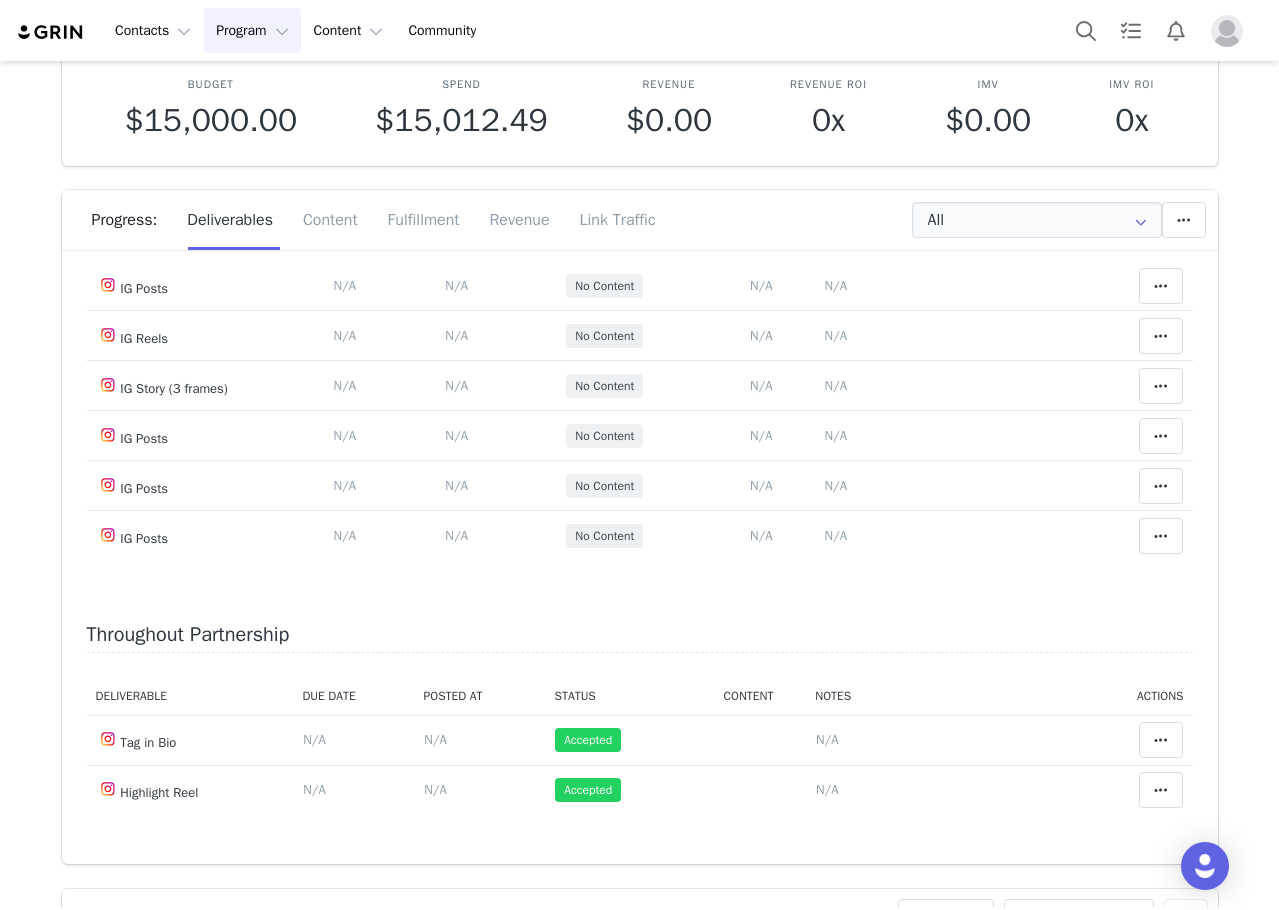 click on "[URL][DOMAIN_NAME]" at bounding box center (887, 135) 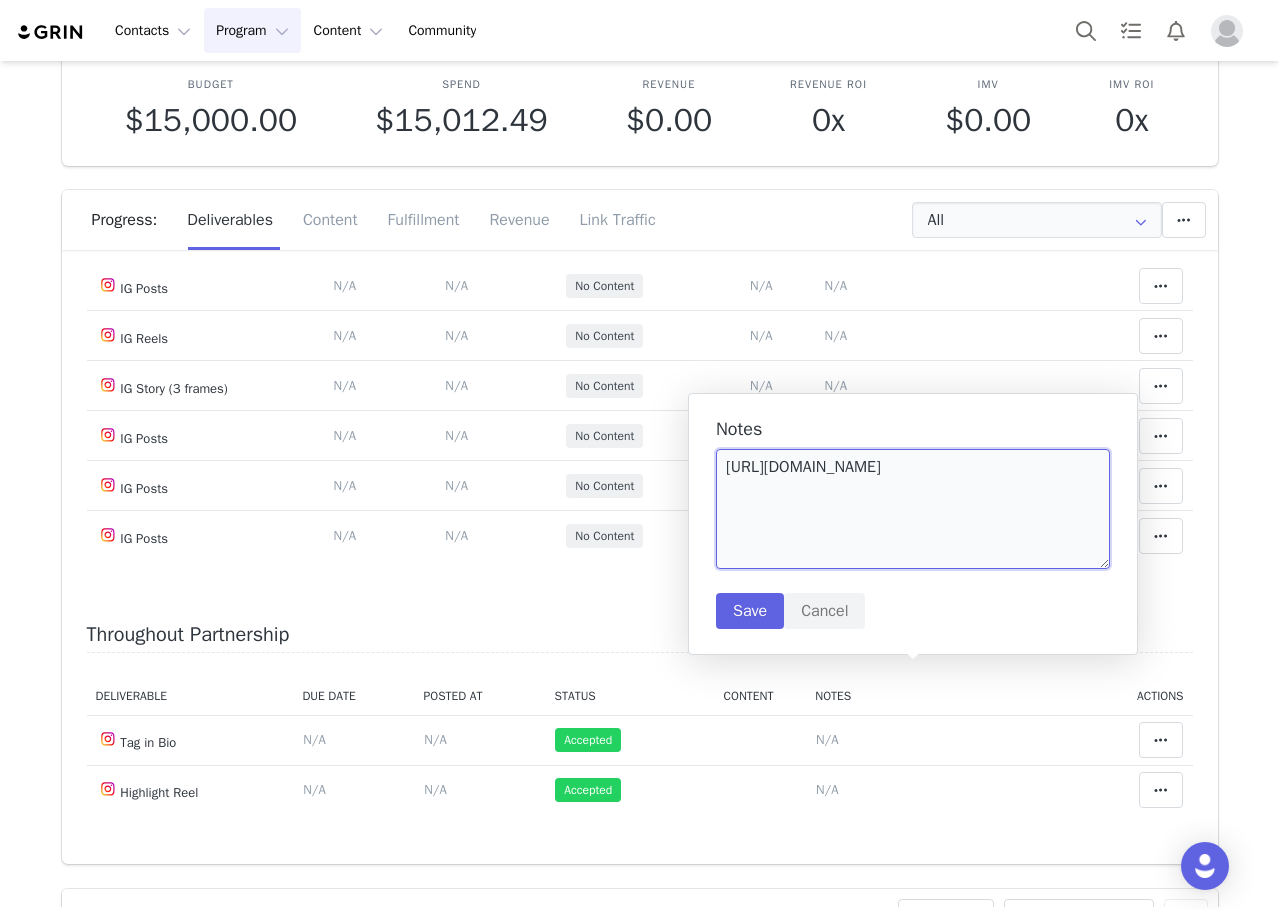 click on "[URL][DOMAIN_NAME]" at bounding box center (913, 509) 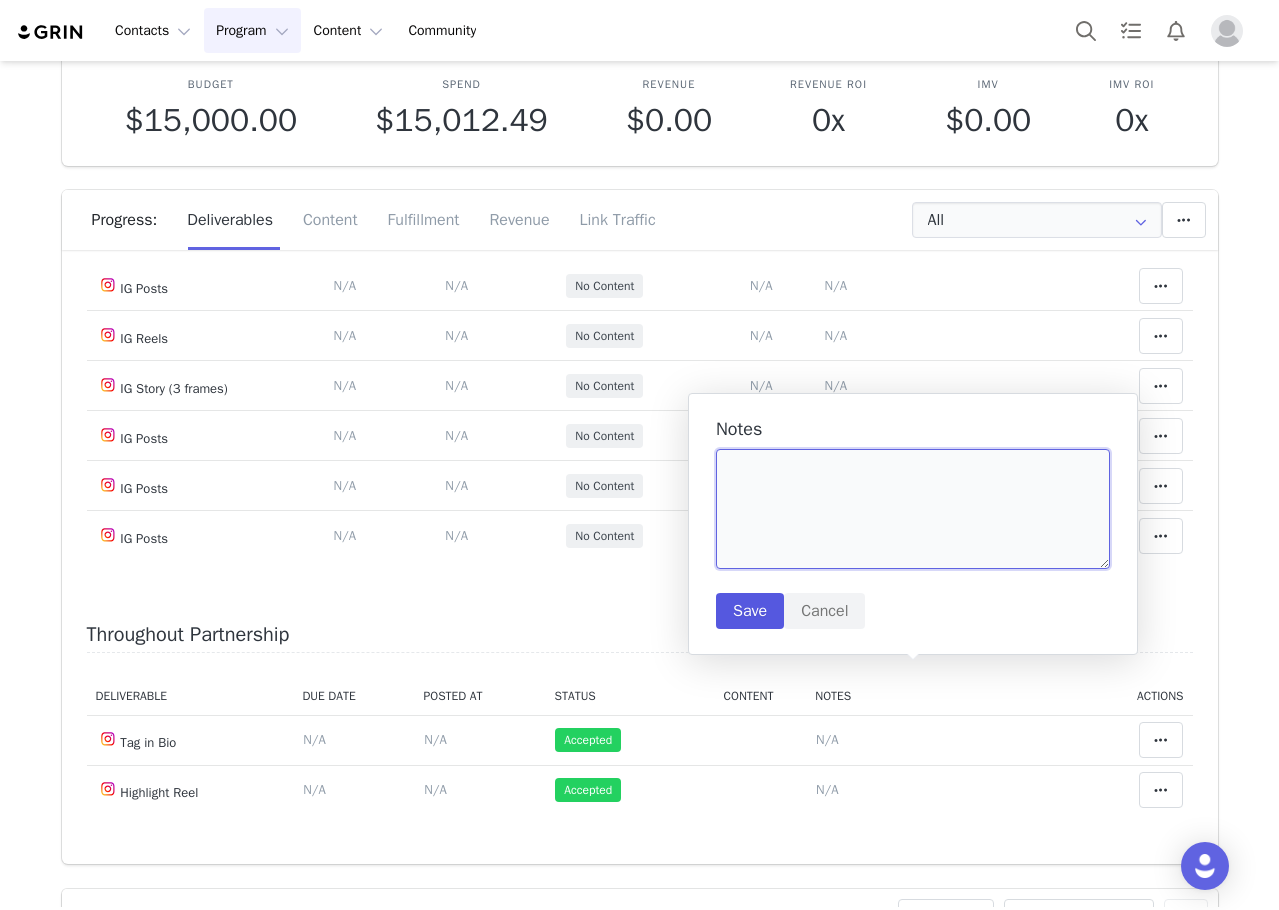 type 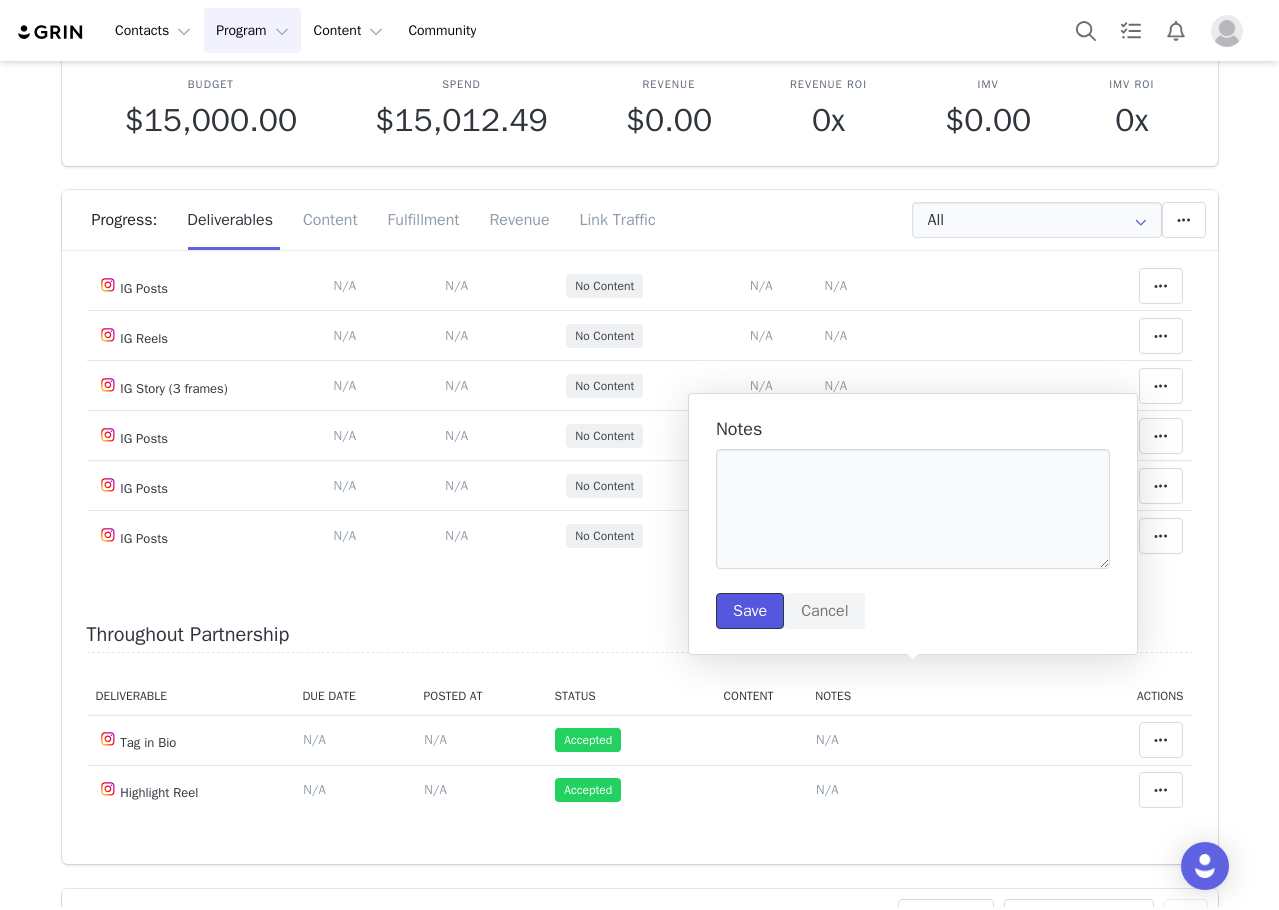 drag, startPoint x: 738, startPoint y: 619, endPoint x: 488, endPoint y: 671, distance: 255.35074 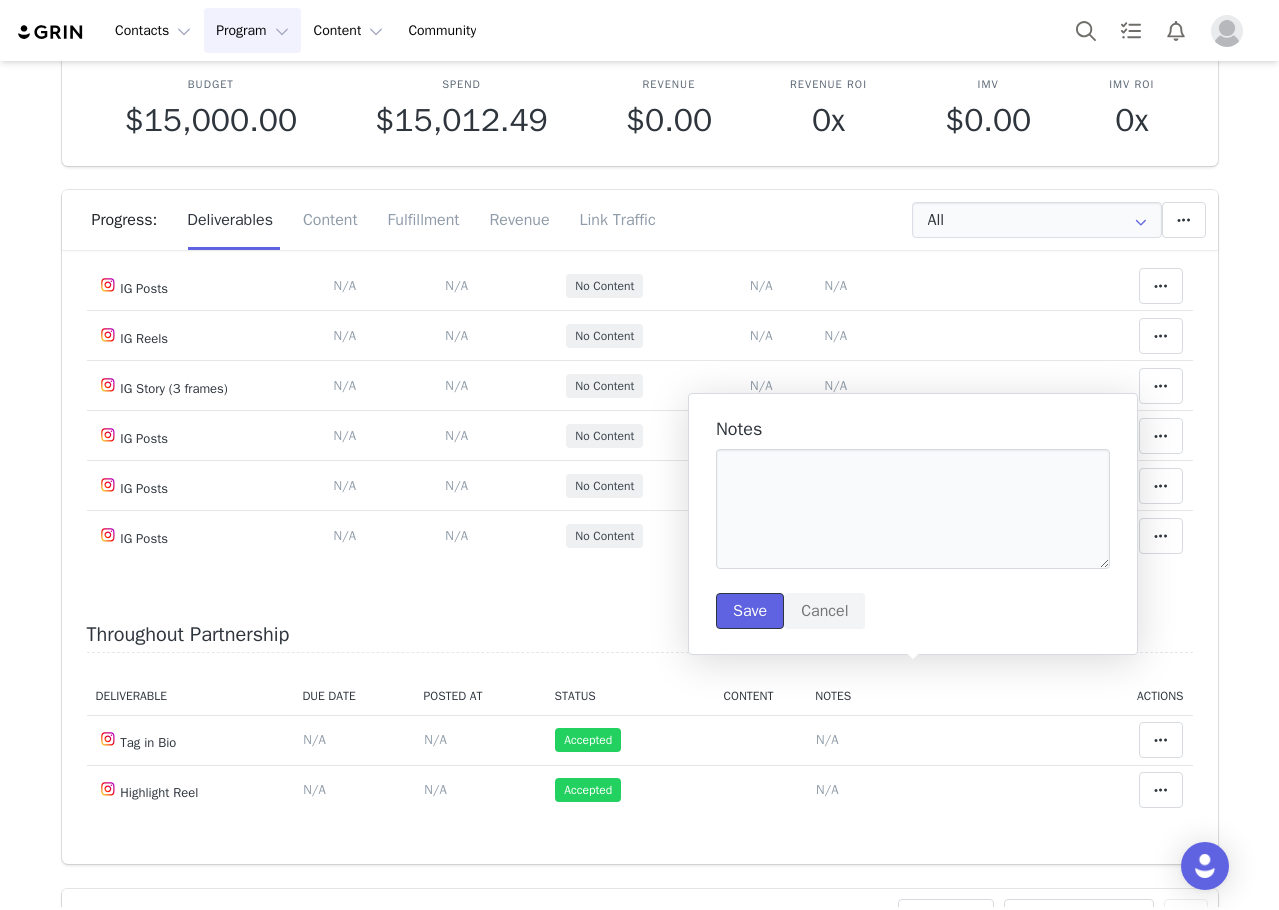 click on "Save" at bounding box center (750, 611) 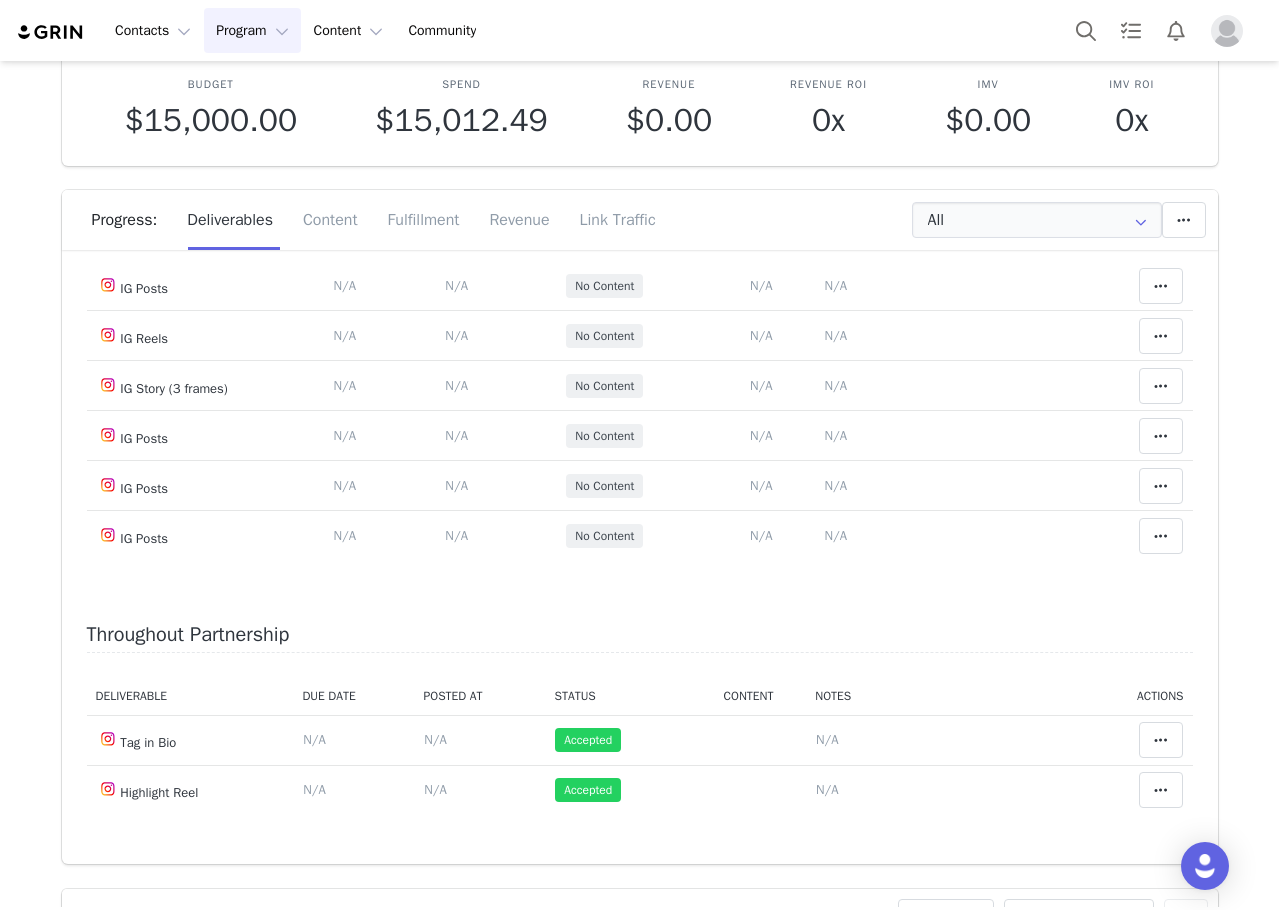 click on "Content Posted Date Set the date when this content was posted [DATE]  Save  Cancel  [DATE]" at bounding box center (496, 136) 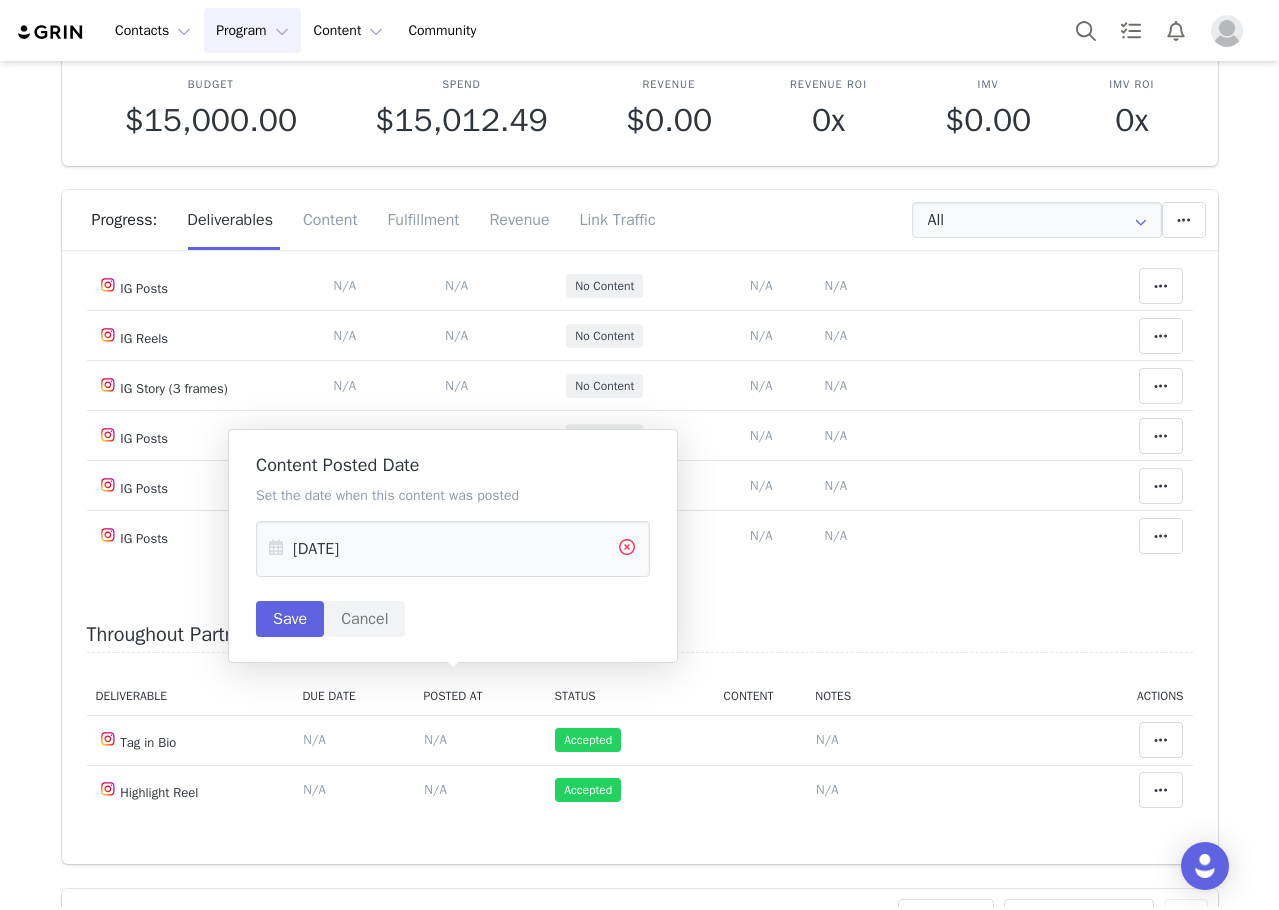 click at bounding box center (627, 549) 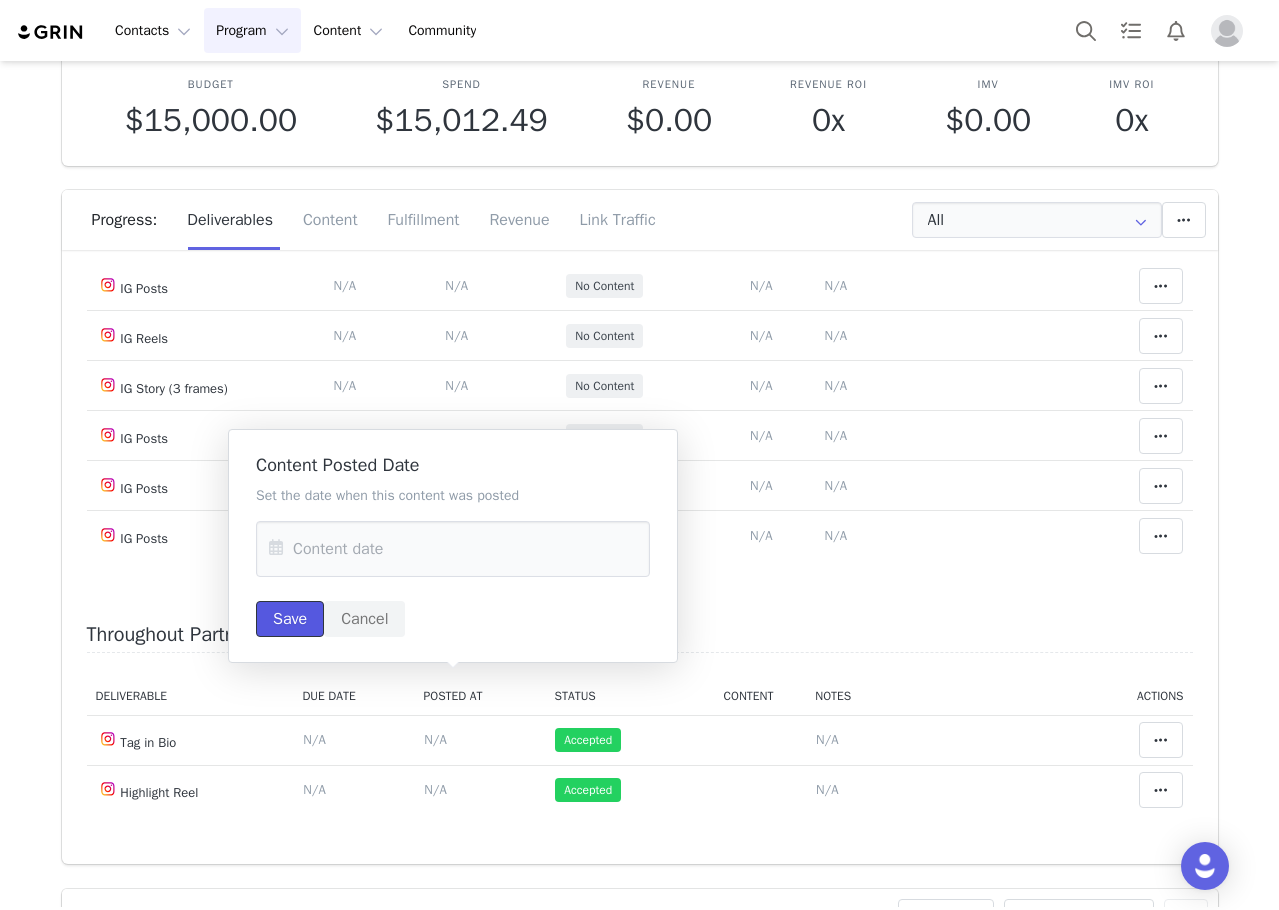 click on "Save" at bounding box center (290, 619) 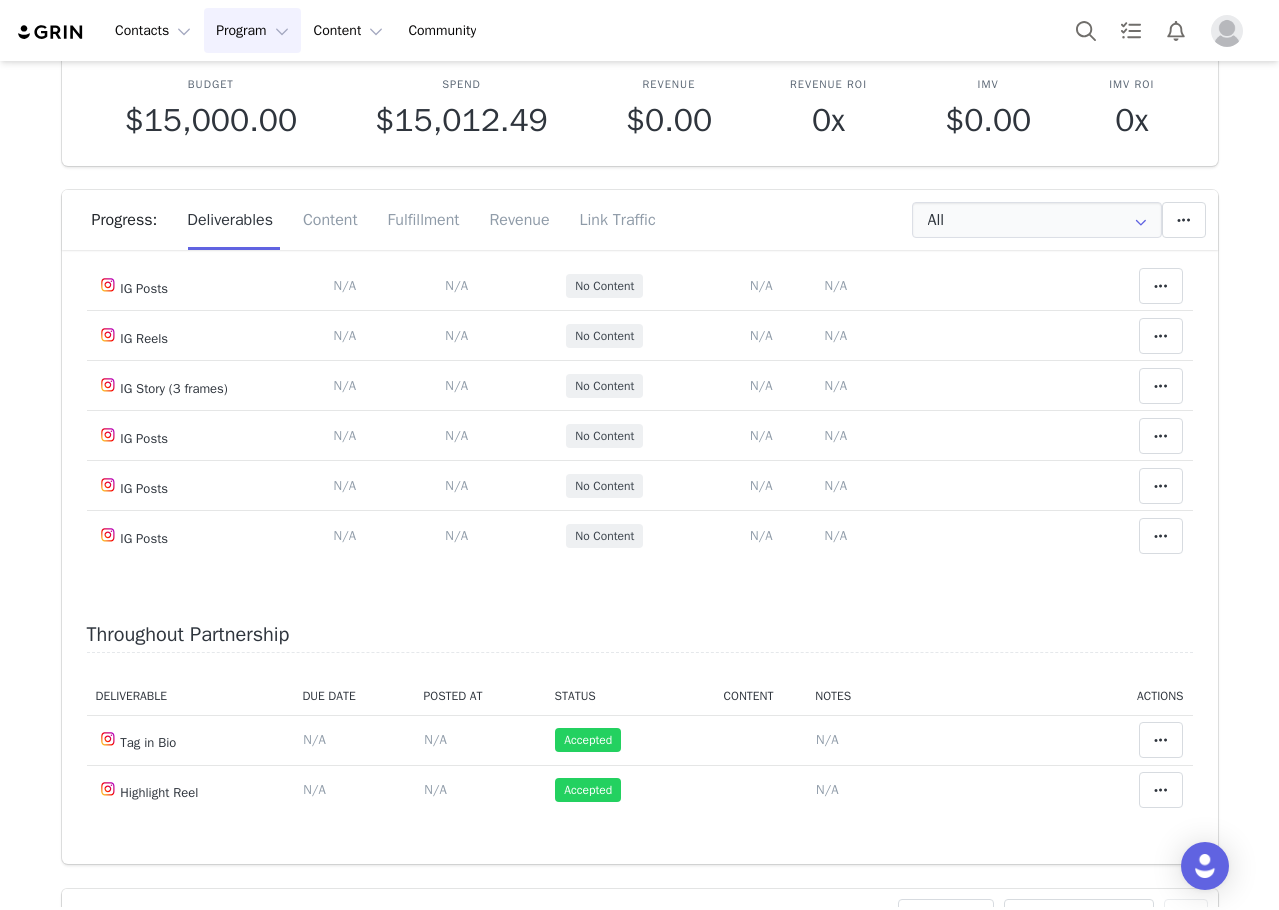 click on "[URL][DOMAIN_NAME]" at bounding box center [887, 185] 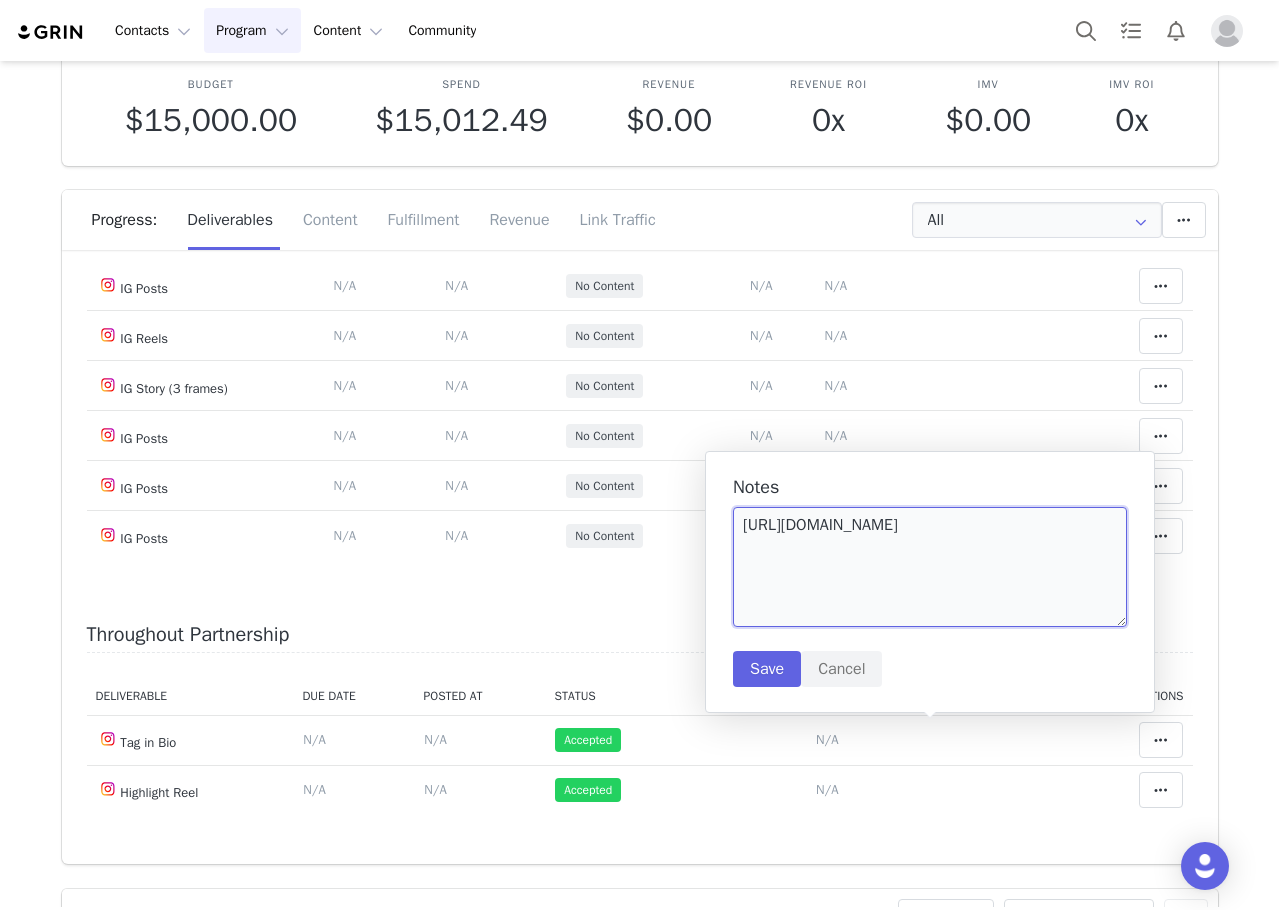 click on "[URL][DOMAIN_NAME]" at bounding box center (930, 567) 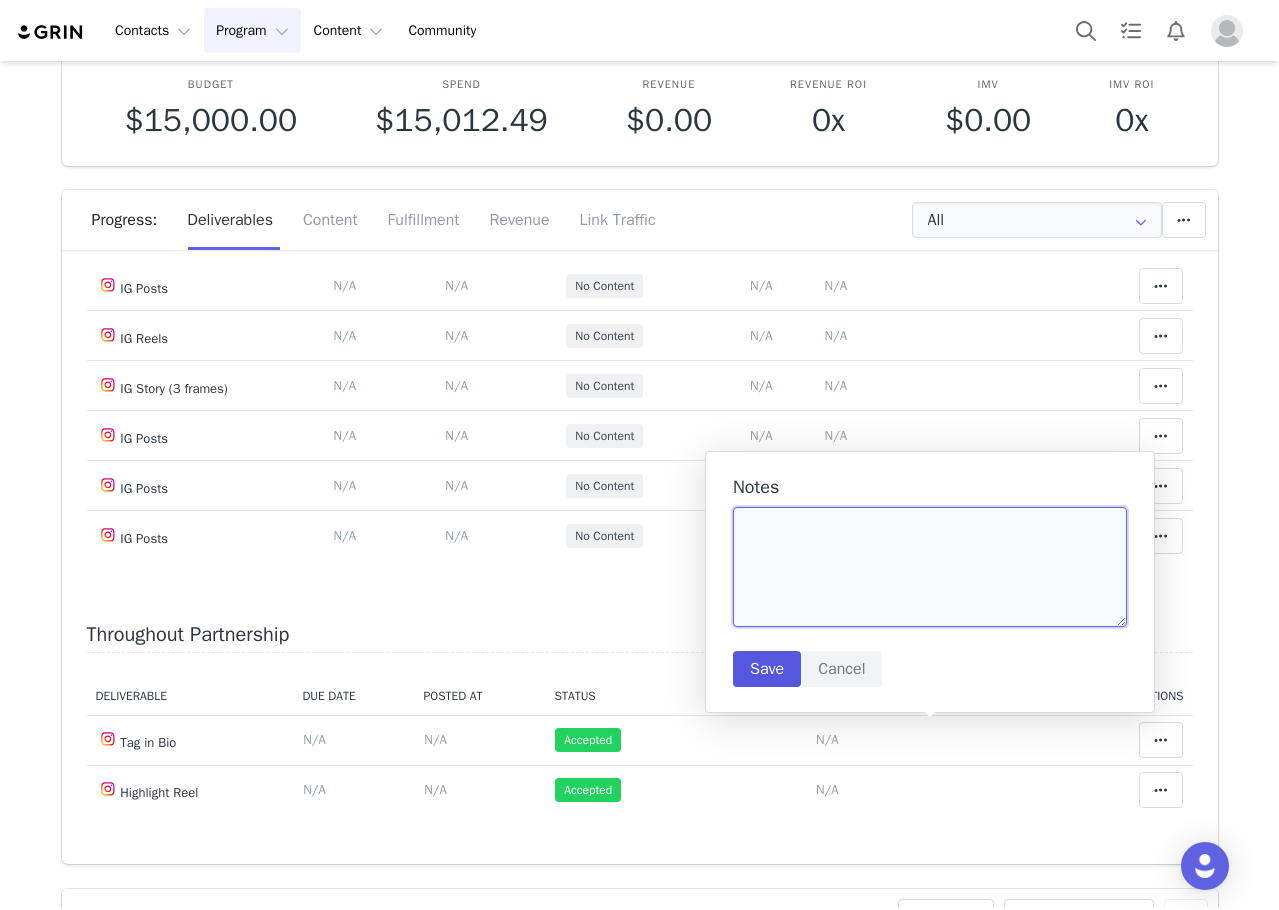 type 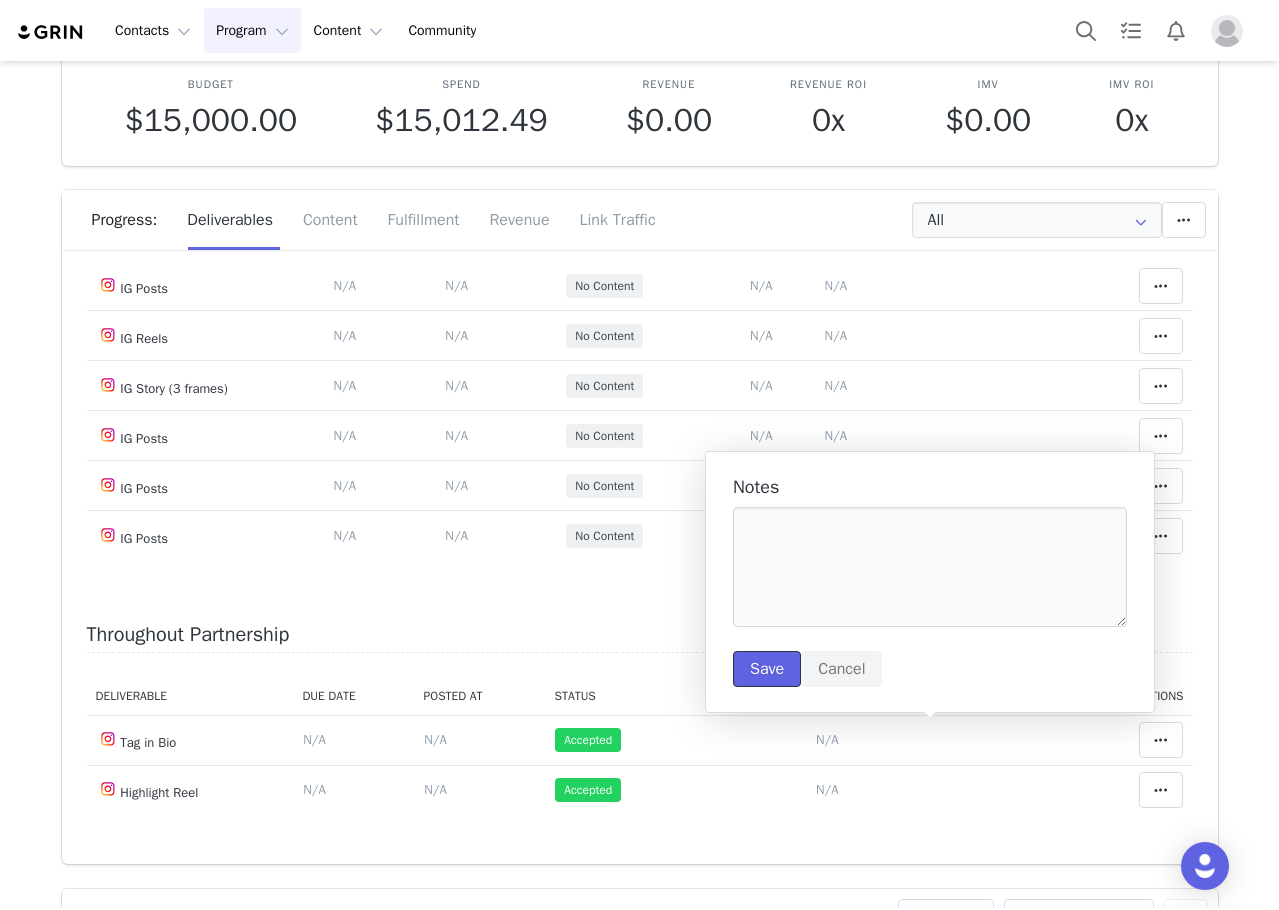 drag, startPoint x: 768, startPoint y: 662, endPoint x: 581, endPoint y: 759, distance: 210.66086 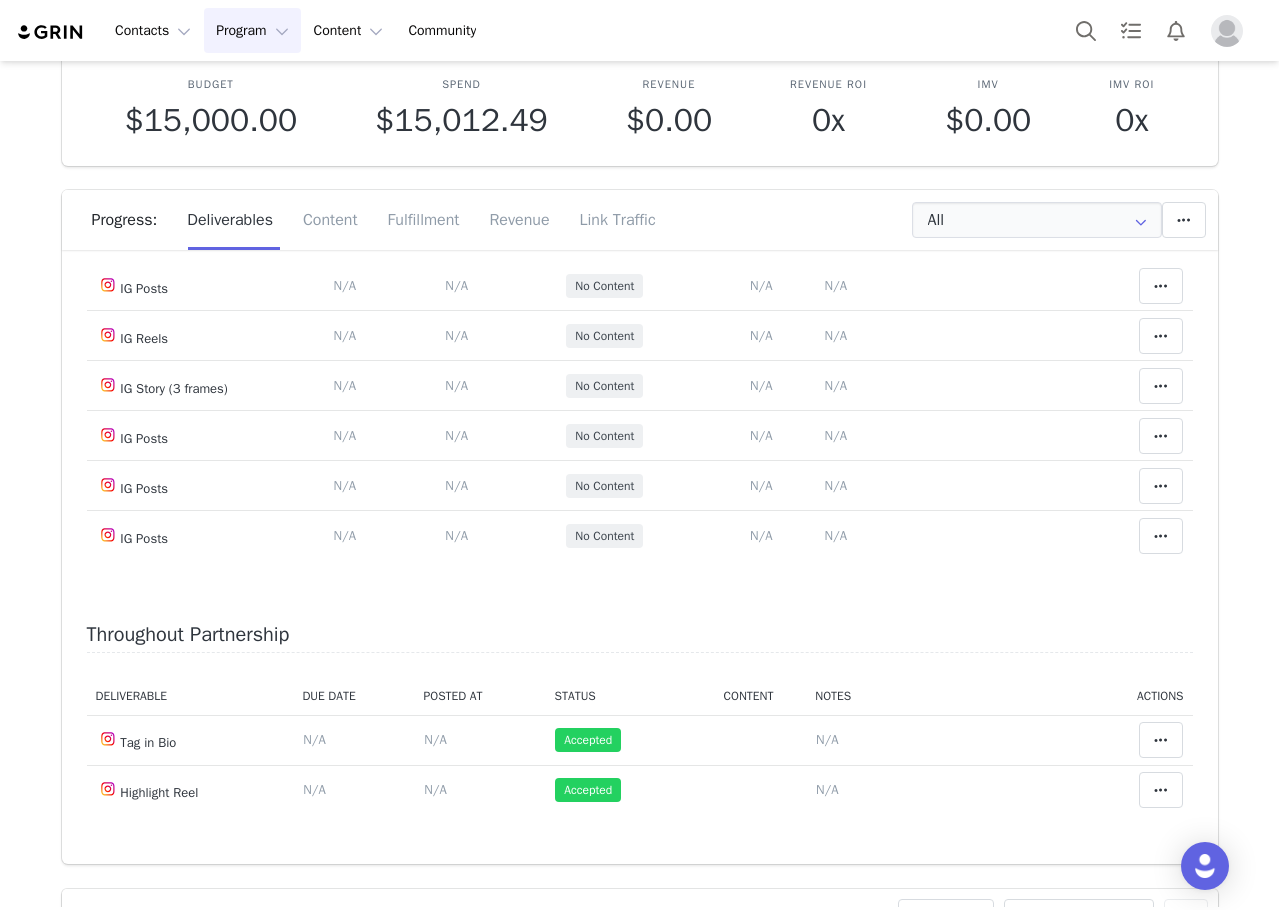 click on "[DATE]" at bounding box center (463, 185) 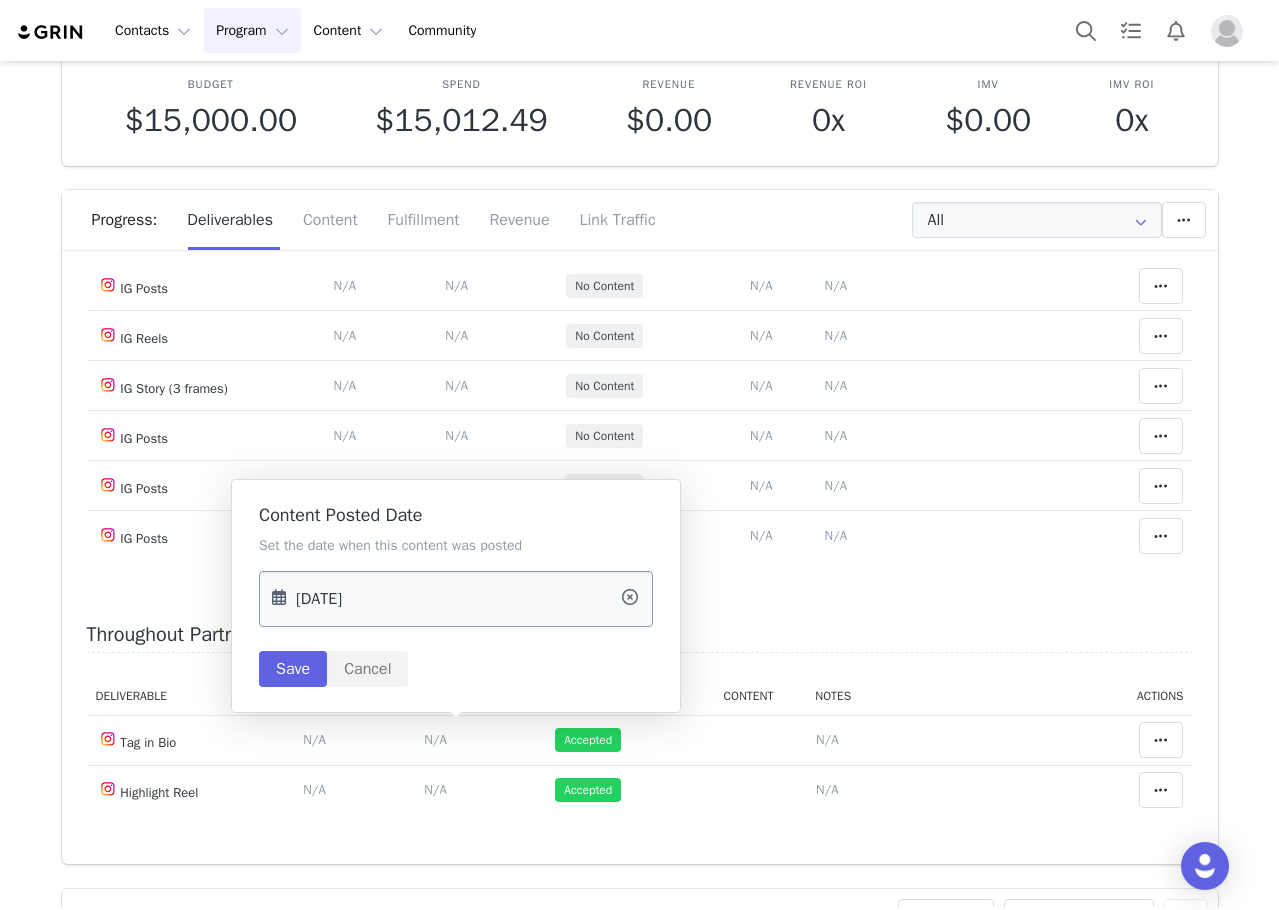 click on "[DATE]" at bounding box center (456, 599) 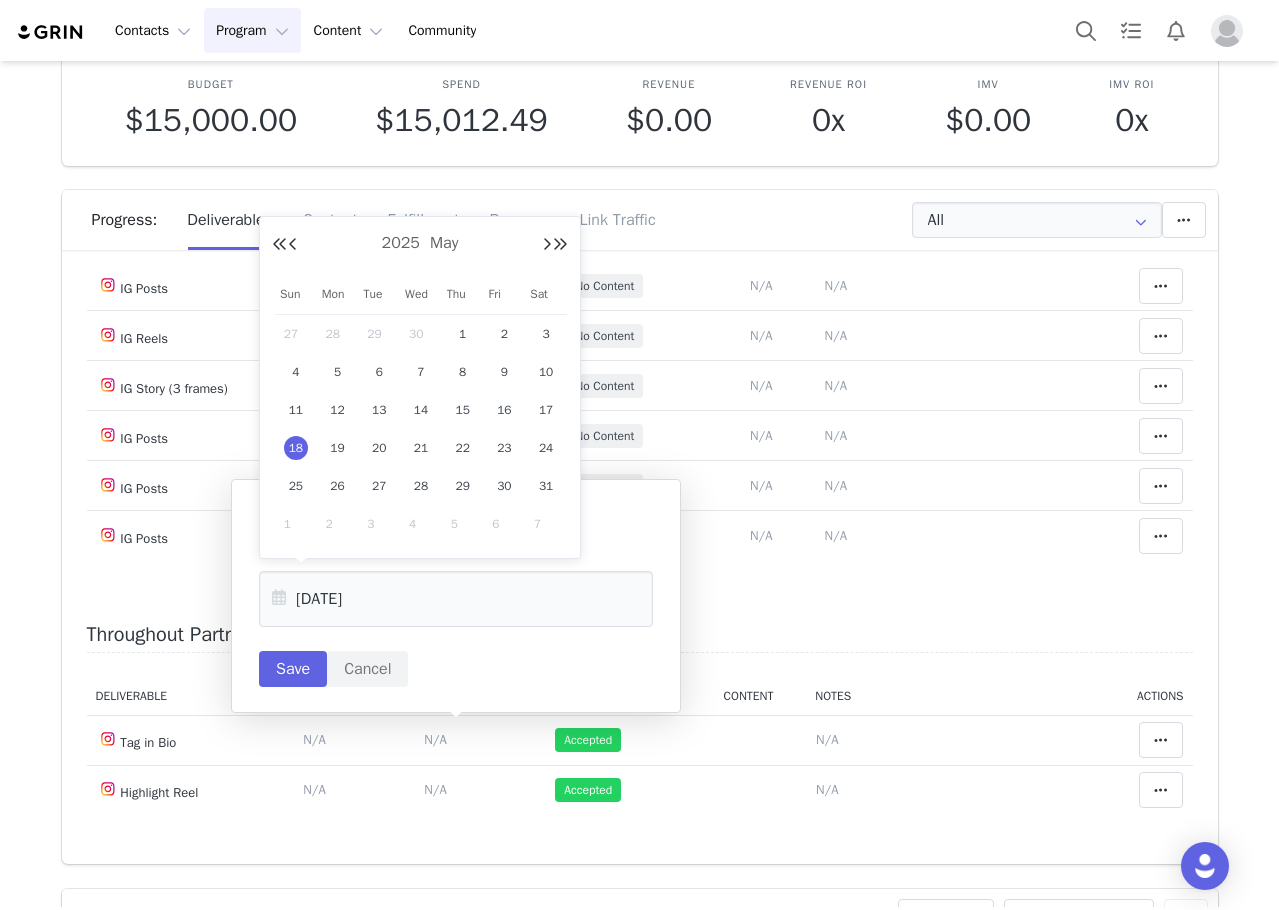 click on "Set the date when this content was posted [DATE]  Save  Cancel" at bounding box center [456, 611] 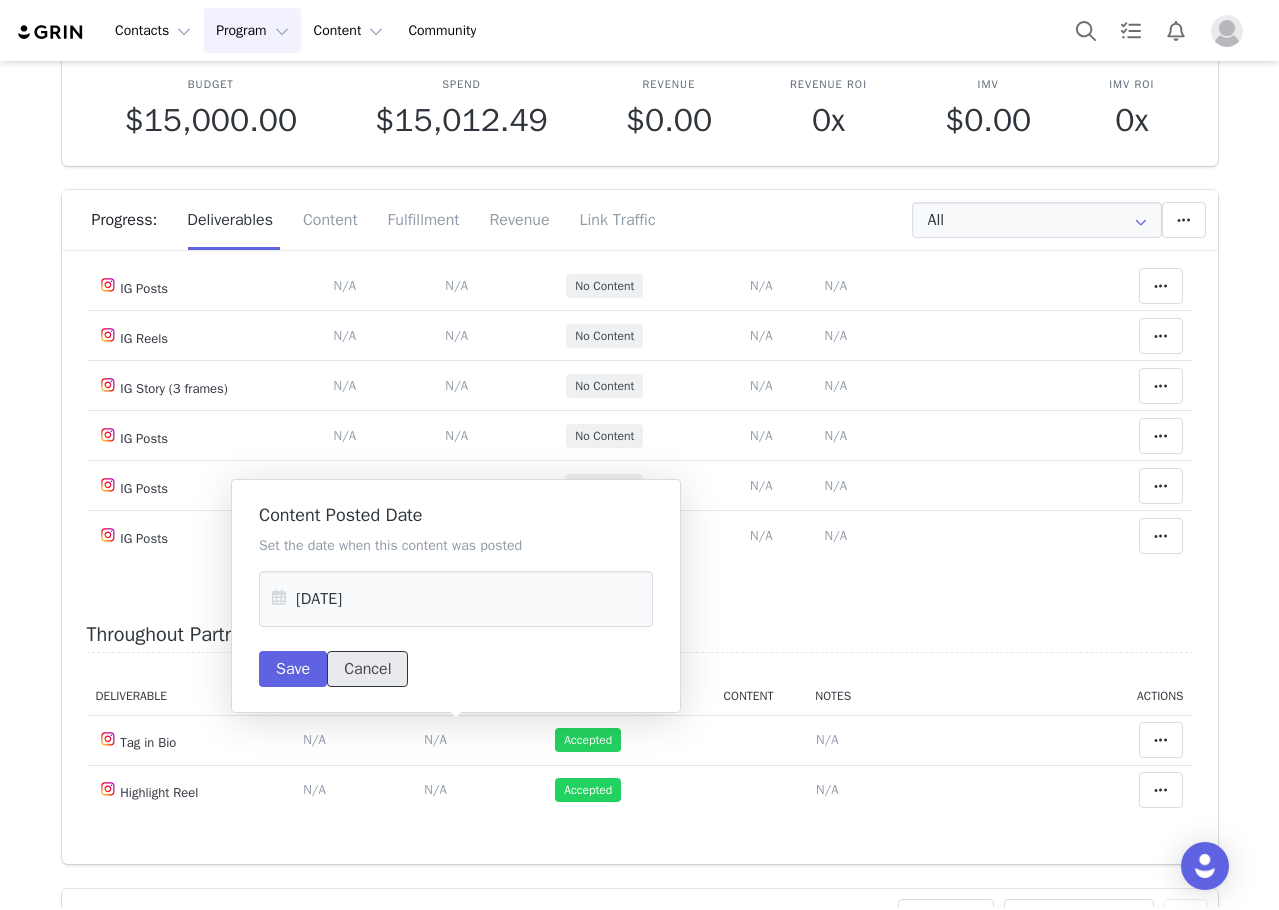 click on "Cancel" at bounding box center [367, 669] 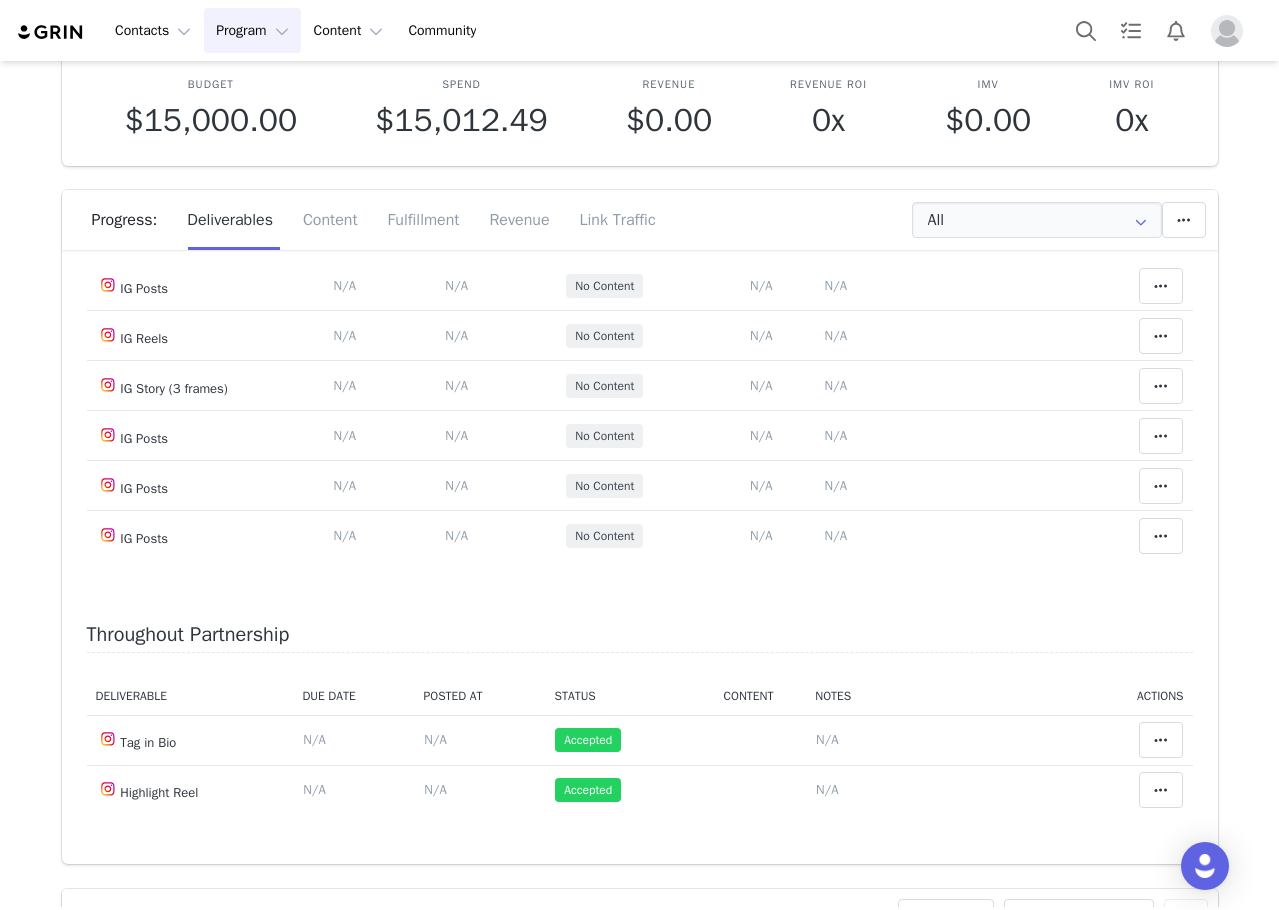 click on "[DATE]" at bounding box center [463, 185] 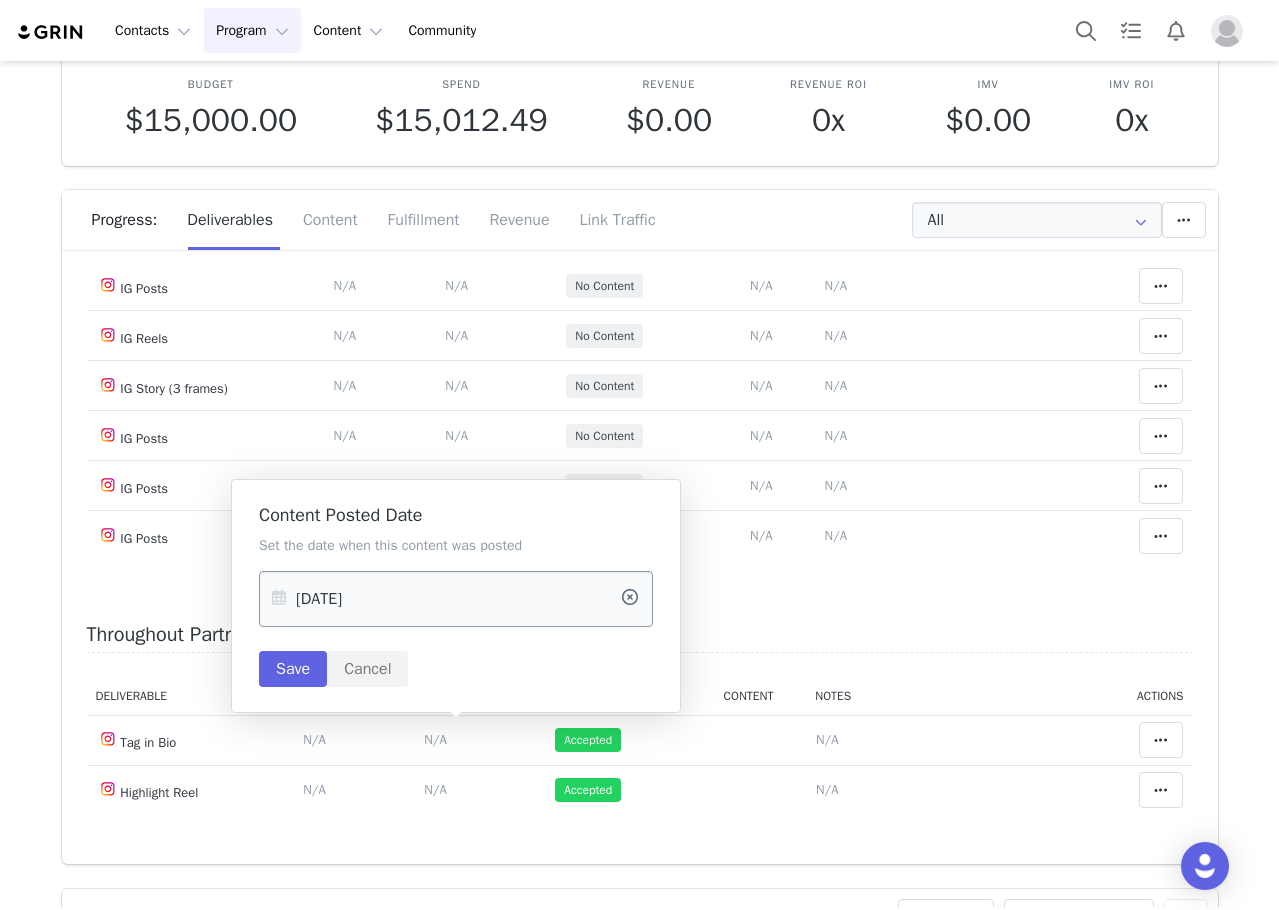 click at bounding box center [630, 599] 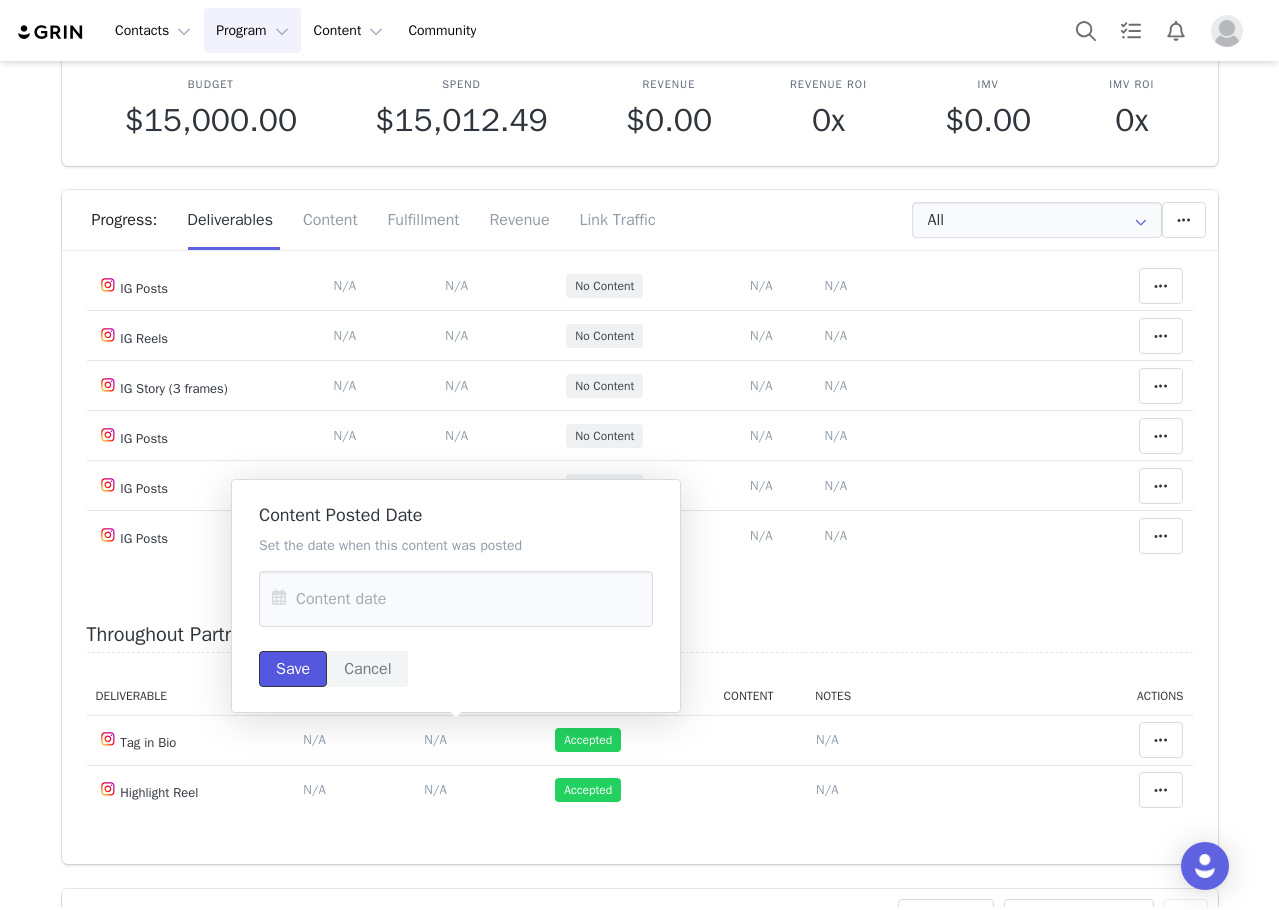 click on "Save" at bounding box center (293, 669) 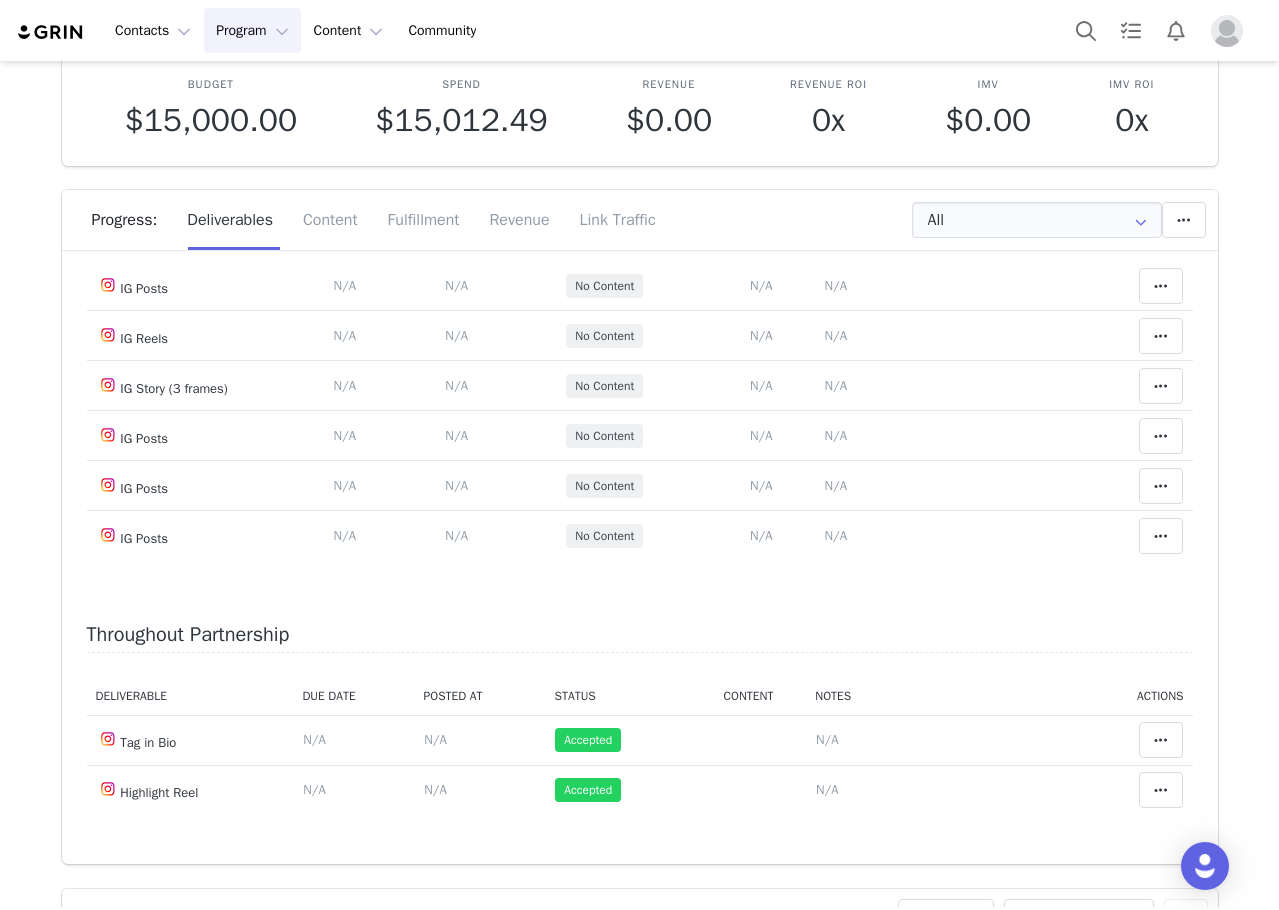 scroll, scrollTop: 3422, scrollLeft: 0, axis: vertical 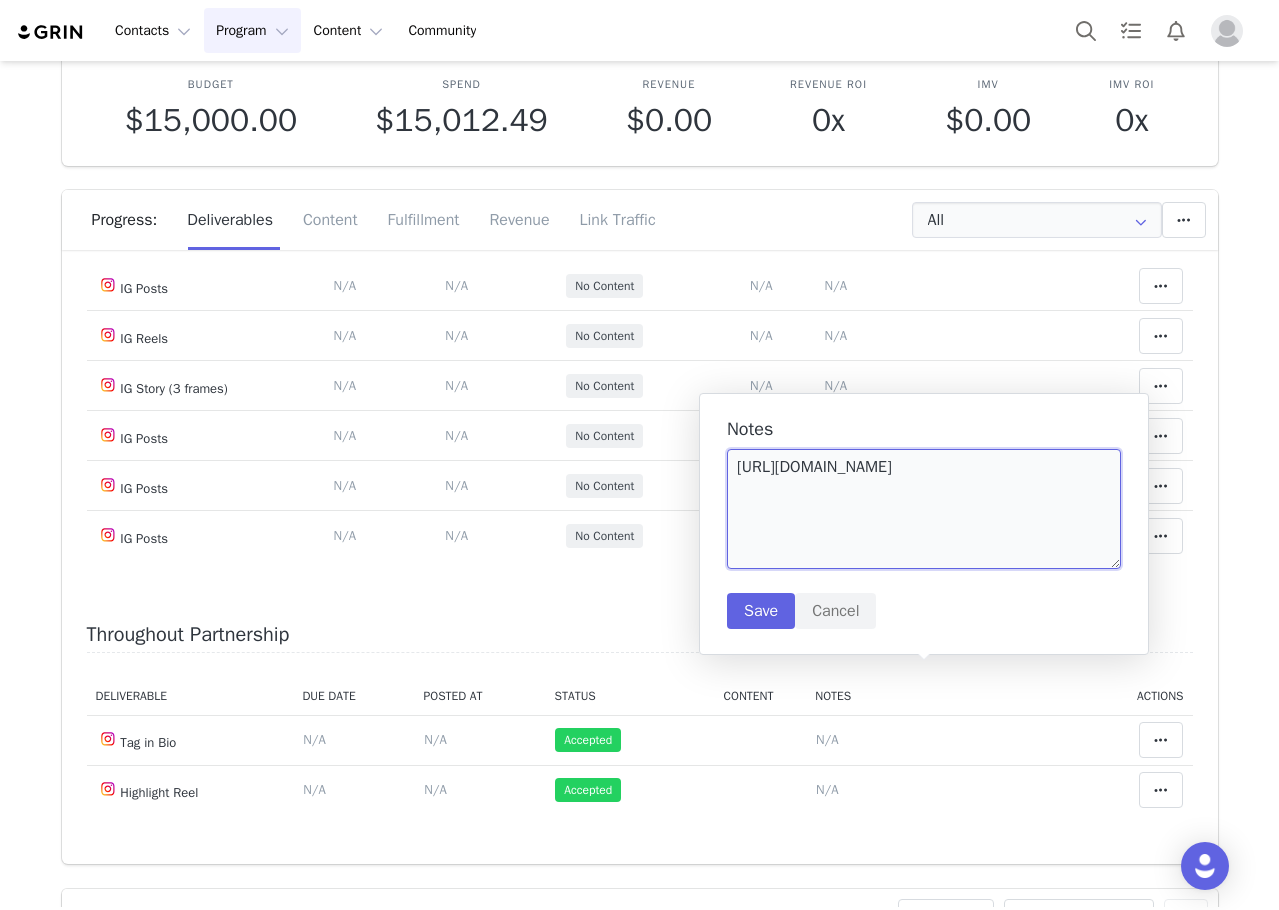 click on "[URL][DOMAIN_NAME]" at bounding box center (924, 509) 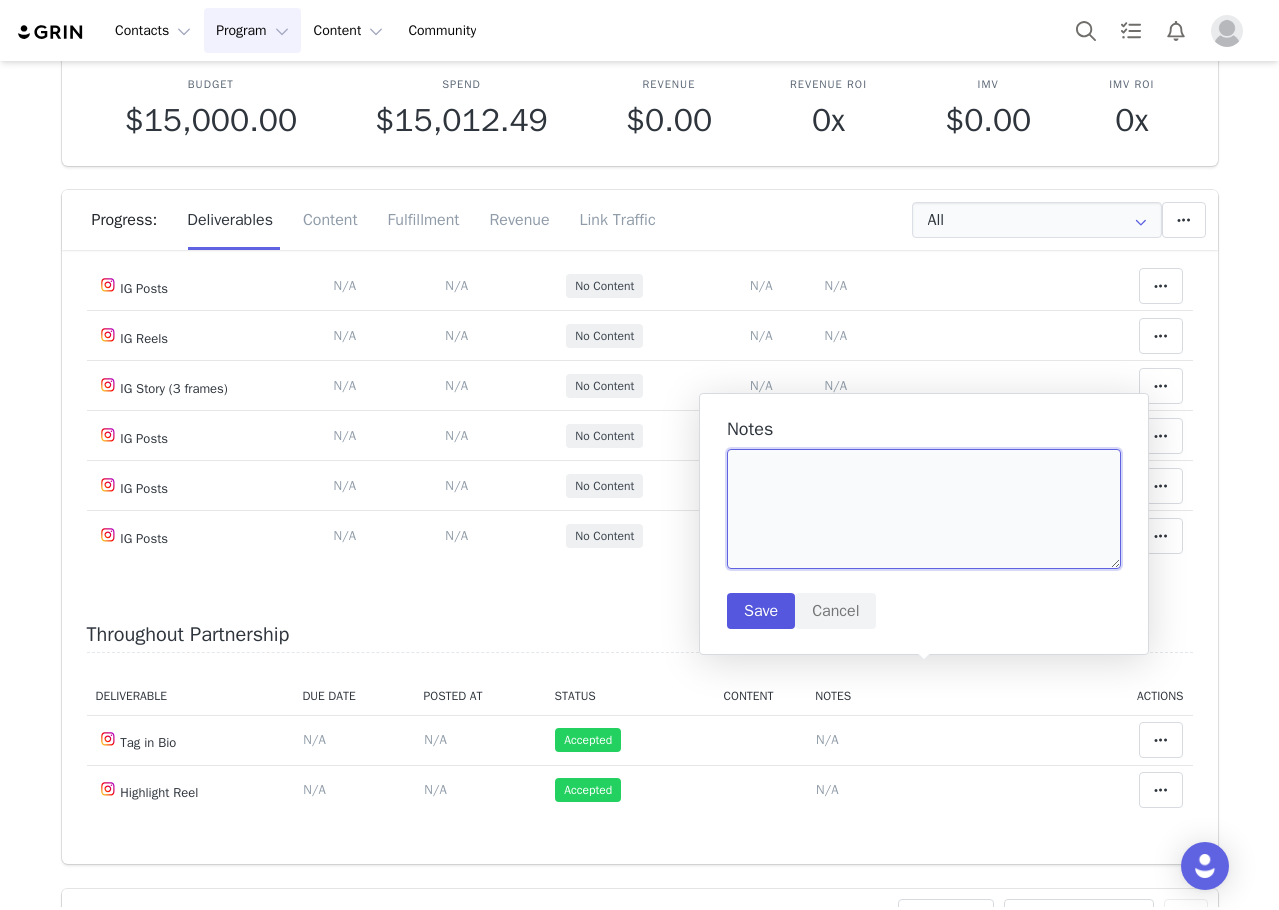 type 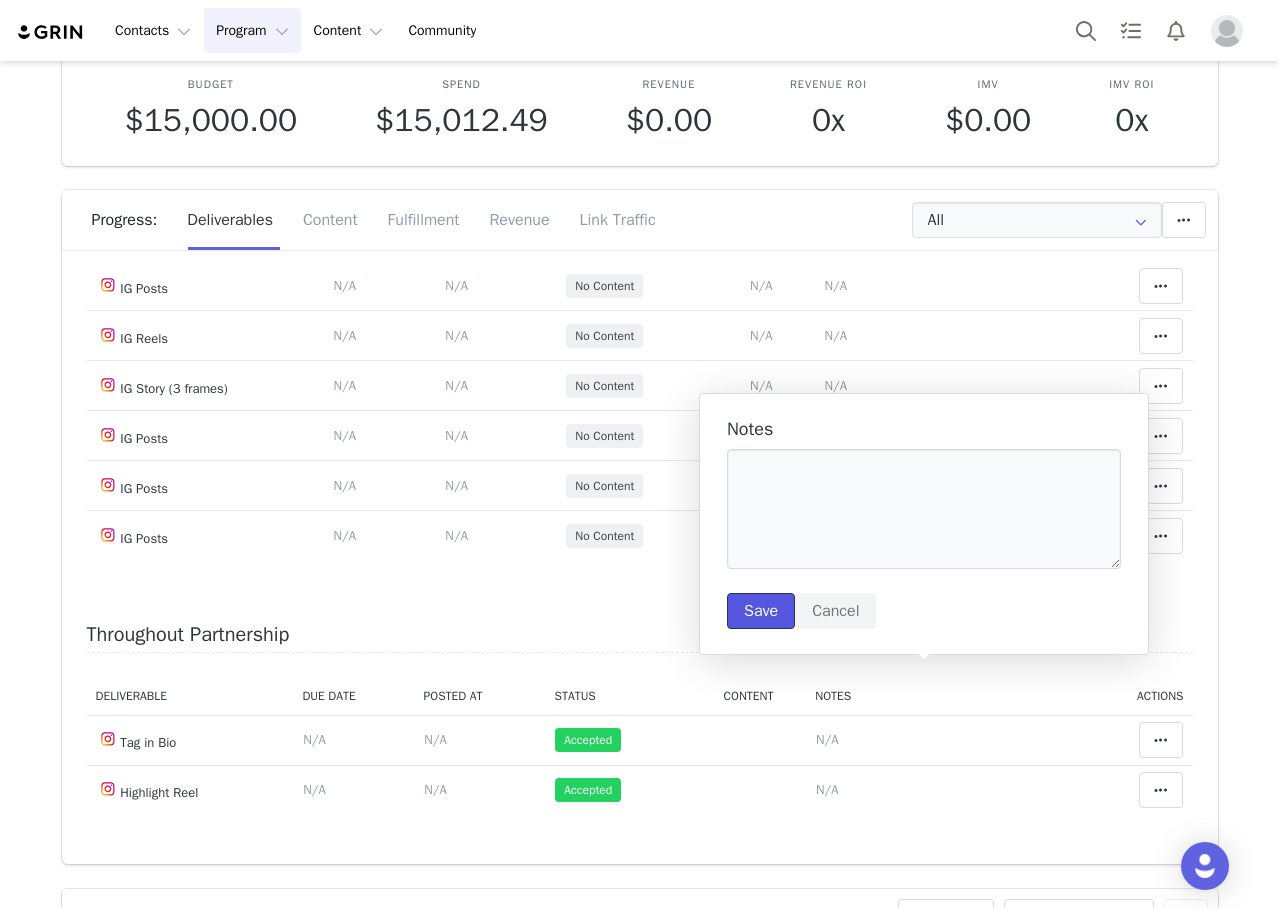 click on "Save" at bounding box center (761, 611) 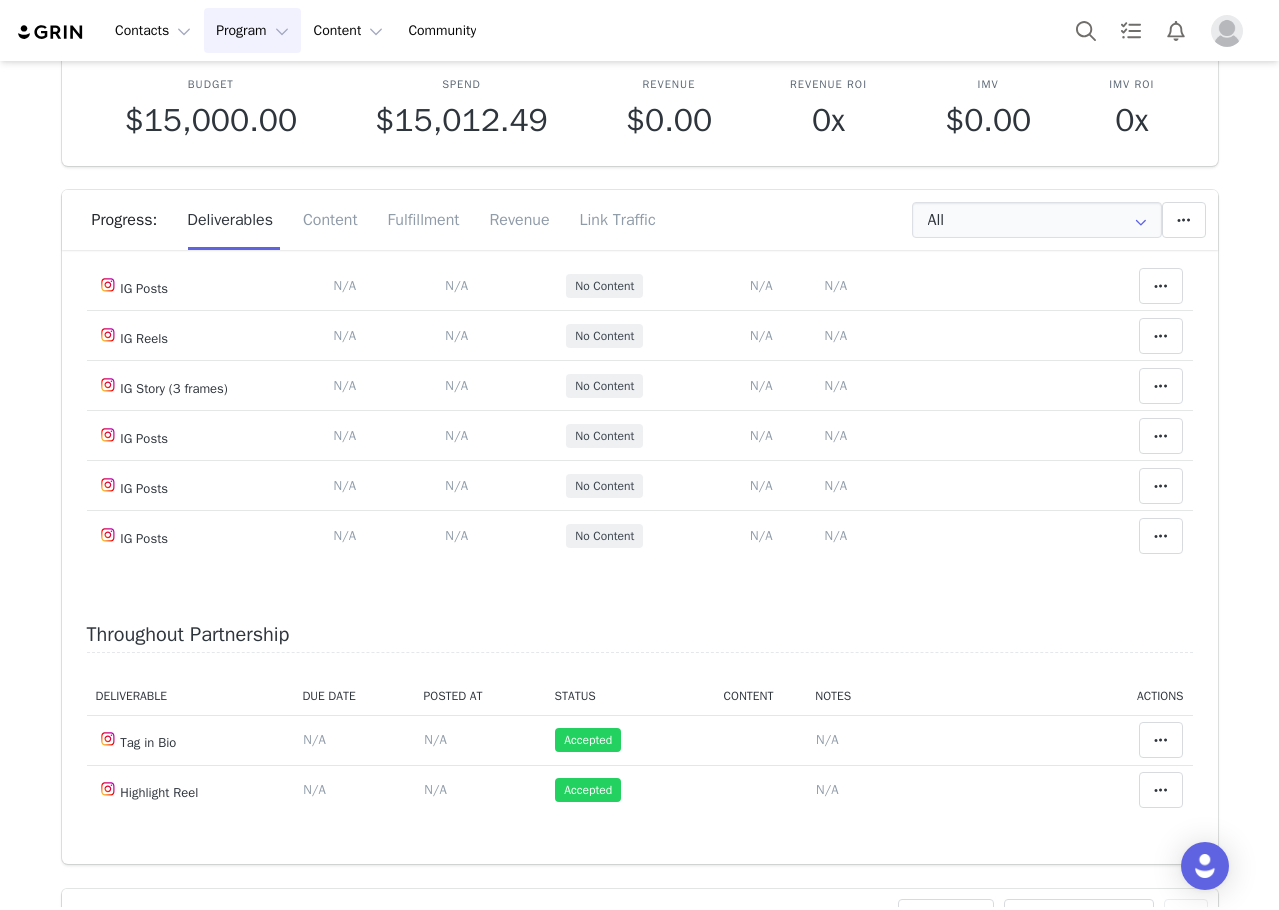 click on "[DATE]" at bounding box center (463, 235) 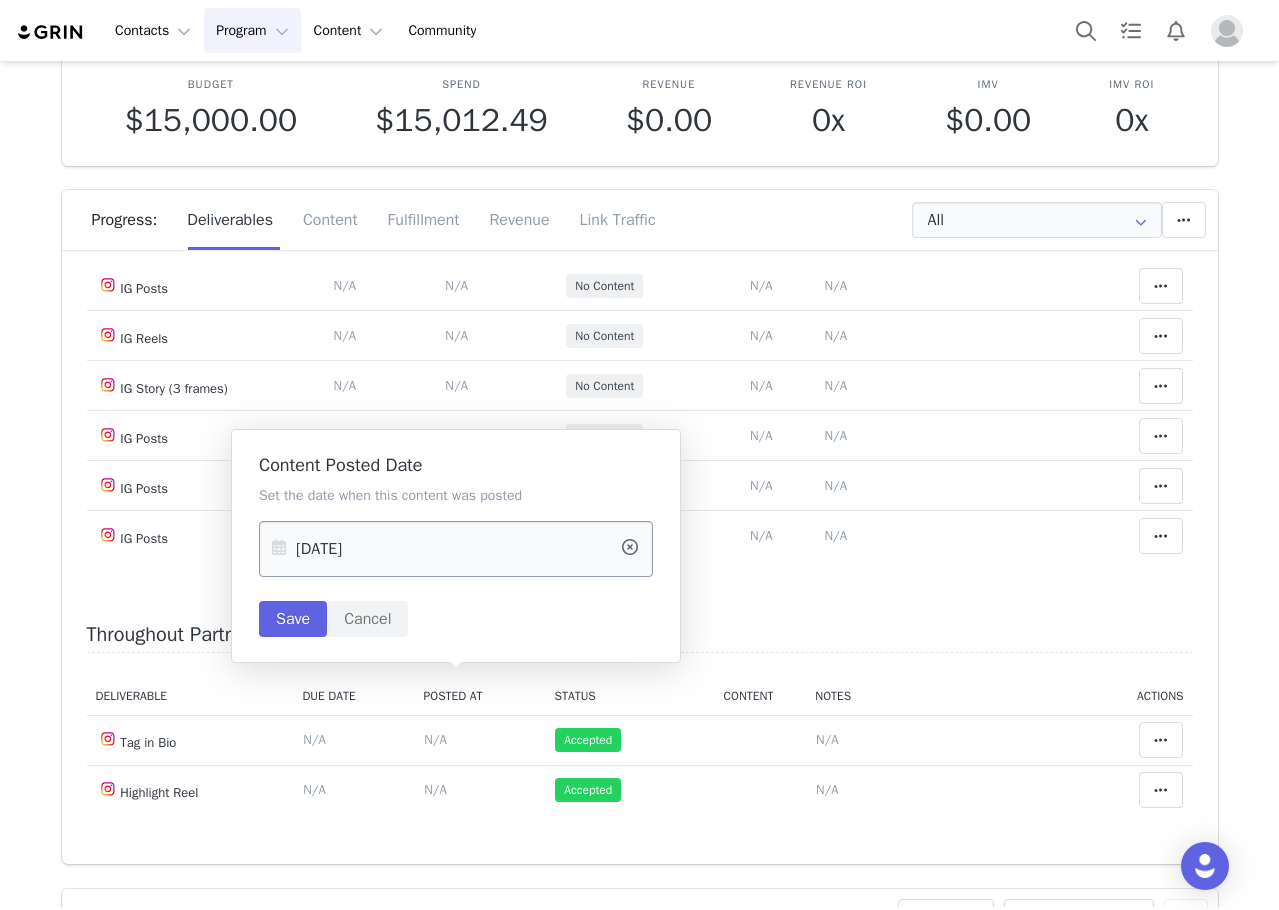 click at bounding box center (630, 549) 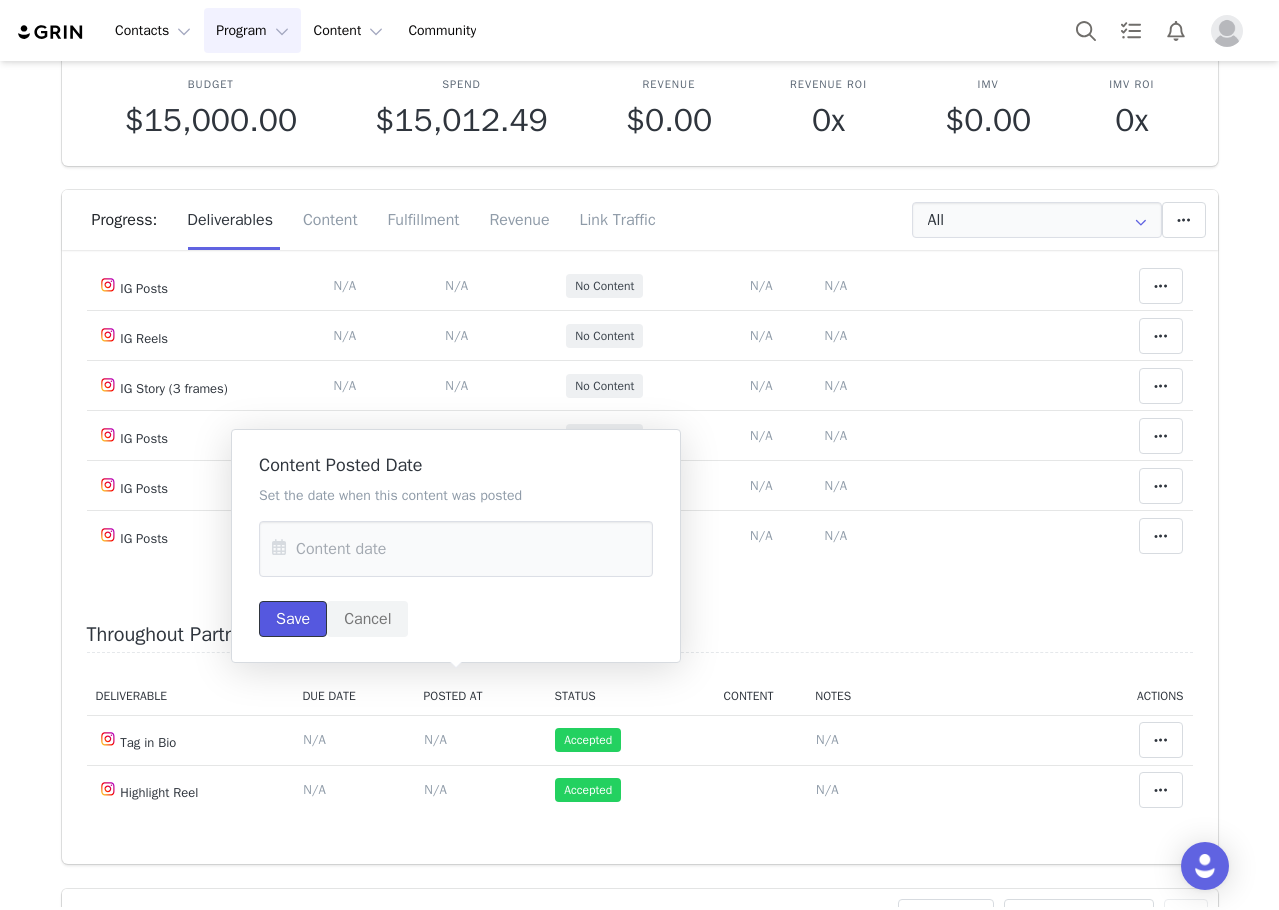 click on "Save" at bounding box center [293, 619] 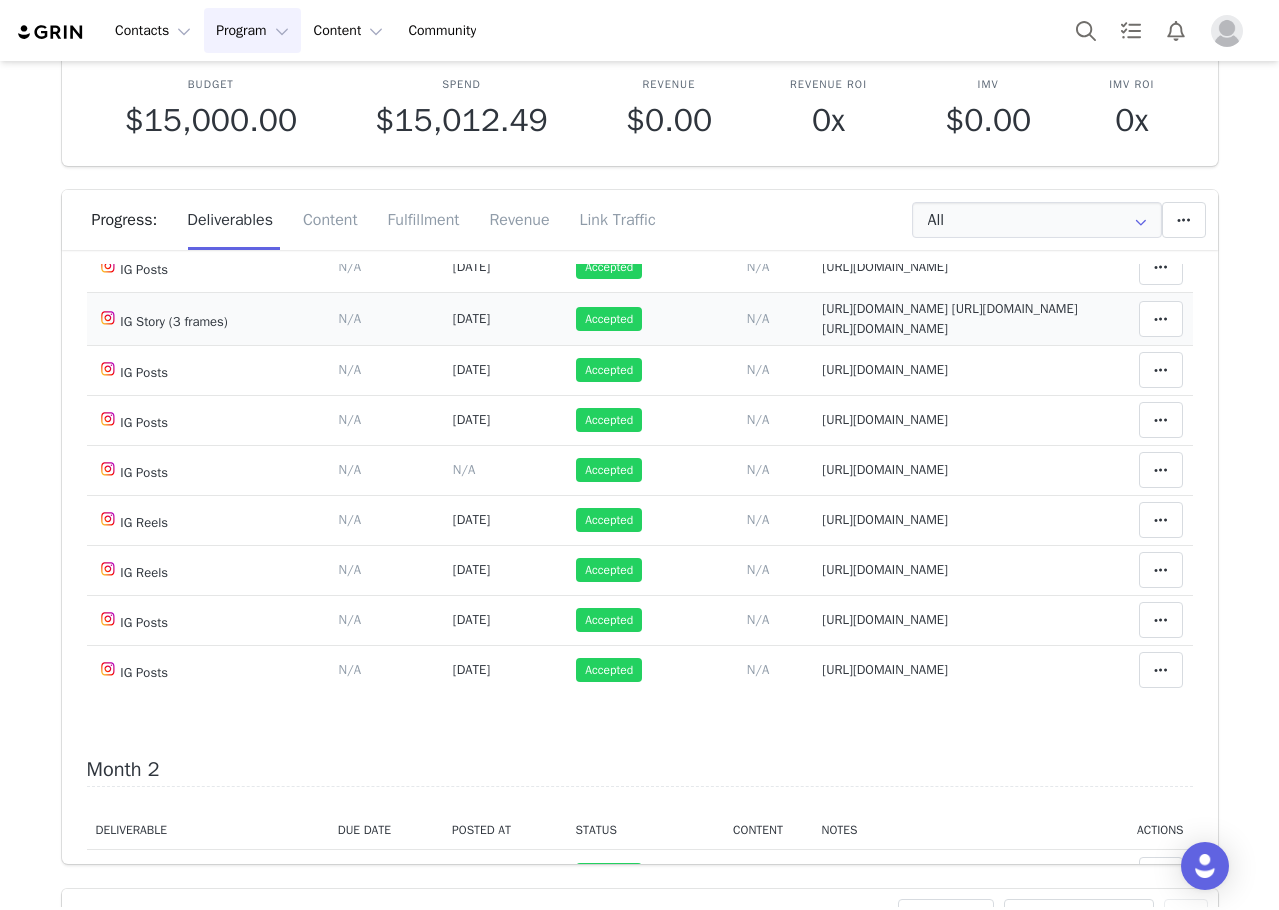 scroll, scrollTop: 0, scrollLeft: 0, axis: both 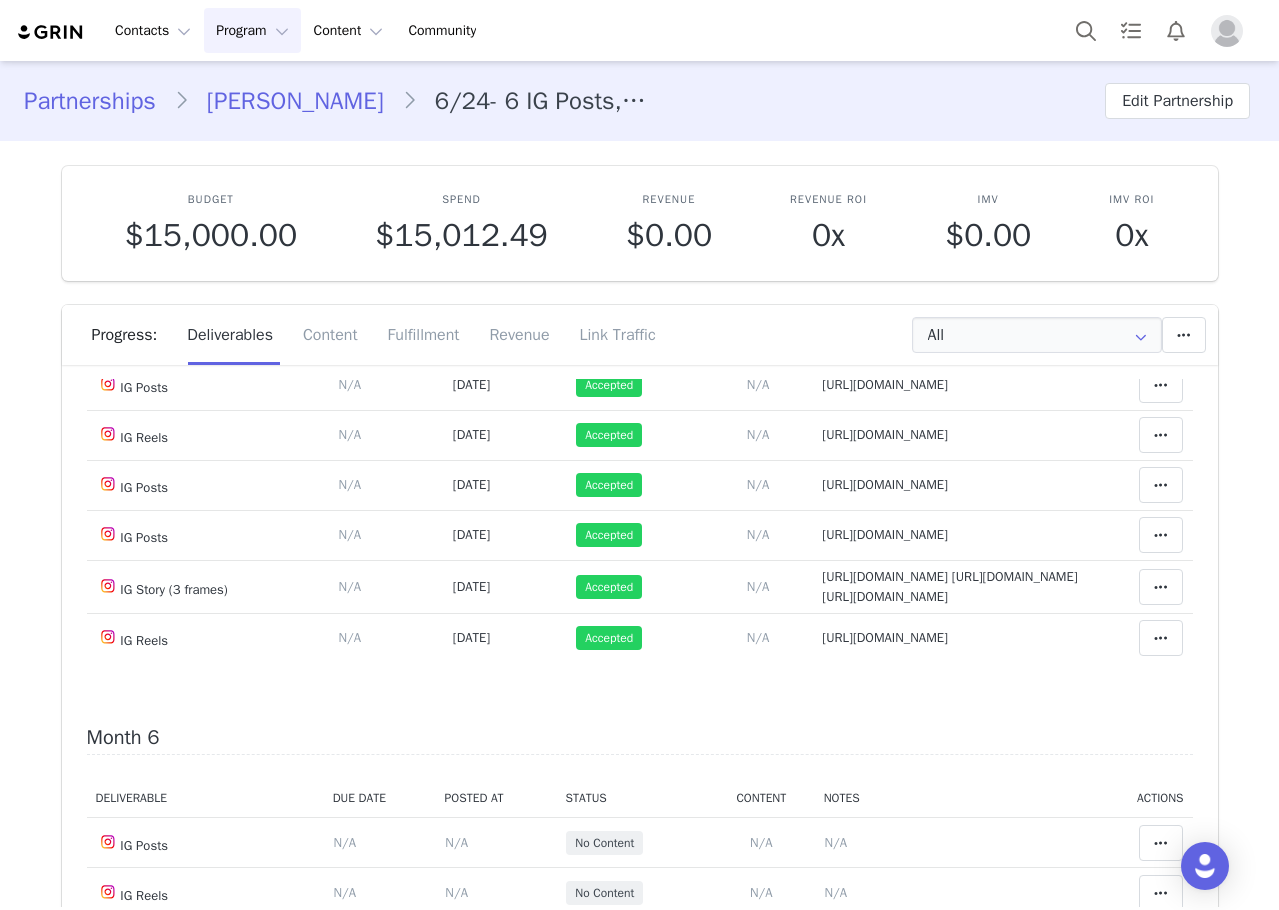drag, startPoint x: 79, startPoint y: 393, endPoint x: 1125, endPoint y: 554, distance: 1058.318 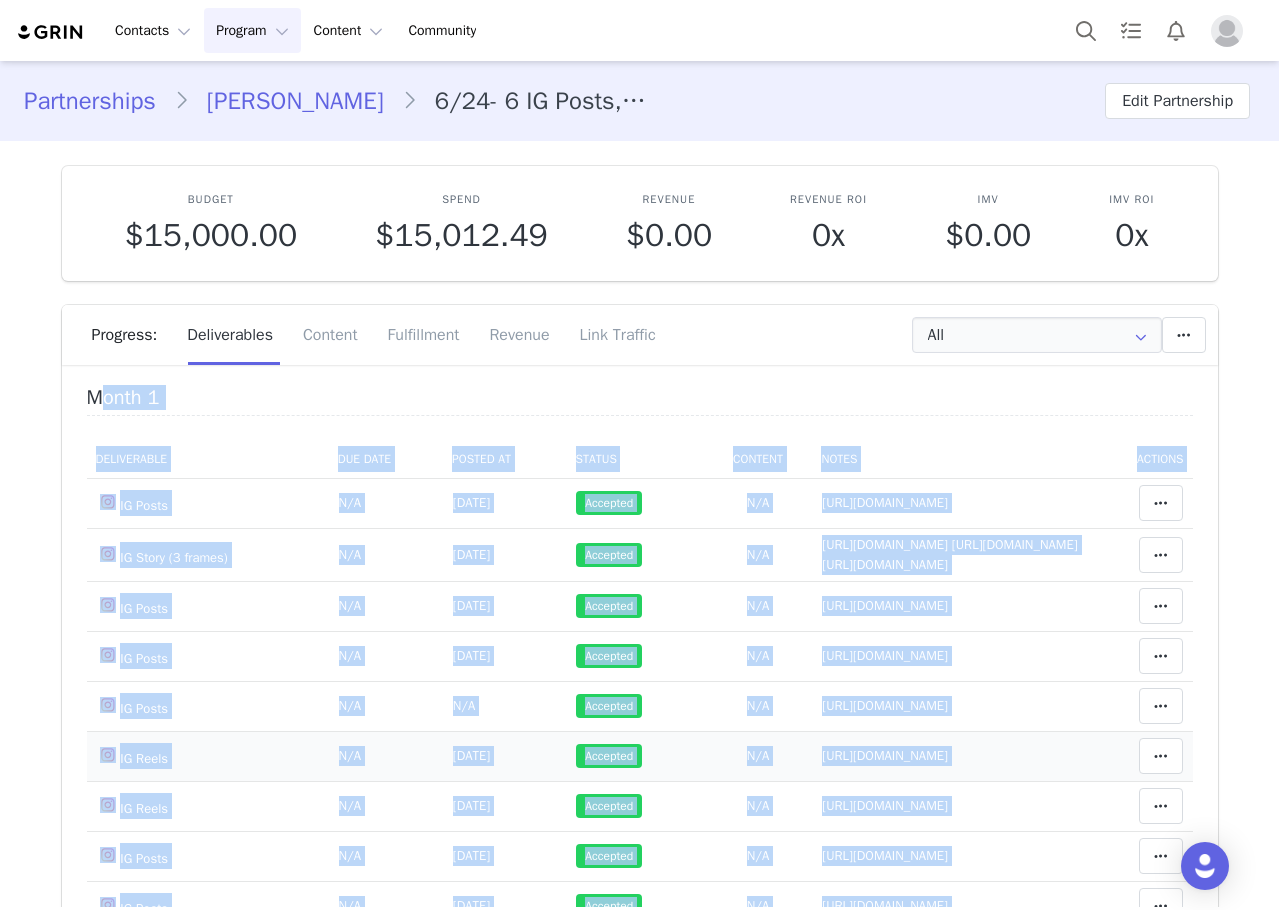 scroll, scrollTop: 0, scrollLeft: 0, axis: both 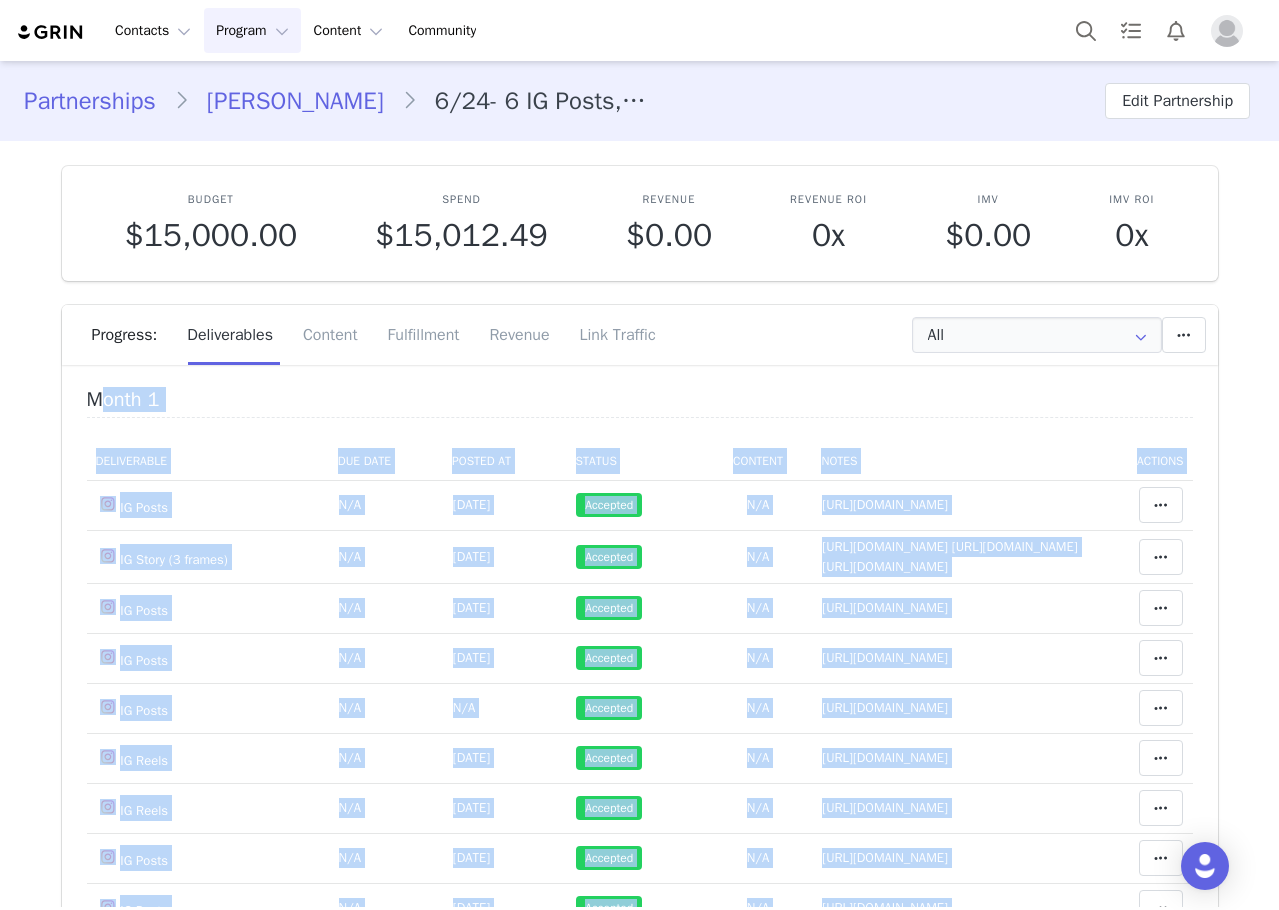 click on "Month 1  Deliverable Due Date Posted At Status Content Notes Actions  IG Posts Deliverable Due Date Set the date you expect this content to go live.  Save  Cancel N/A Content Posted Date Set the date when this content was posted [DATE]  Save  Cancel  [DATE]   Accepted  Add Content Paste the URL to the content you want to match to this deliverable. Please include the date the content was posted [DATE] N/A Notes  Save  Cancel [URL][DOMAIN_NAME]  Match Content   Clear Status   Reason for declining this deliverable   Decline   Mark as Declined  Delete Deliverable  This will unlink any content, this cannot be undone.  Yes, delete deliverable  Delete Deliverable  Match Deliverable with Content  IG Story (3 frames) Deliverable Due Date Set the date you expect this content to go live.  Save  Cancel N/A Content Posted Date Set the date when this content was posted [DATE]  Save  Cancel  [DATE]   Accepted  Add Content Please include the date the content was posted N/A N/A" at bounding box center [640, 679] 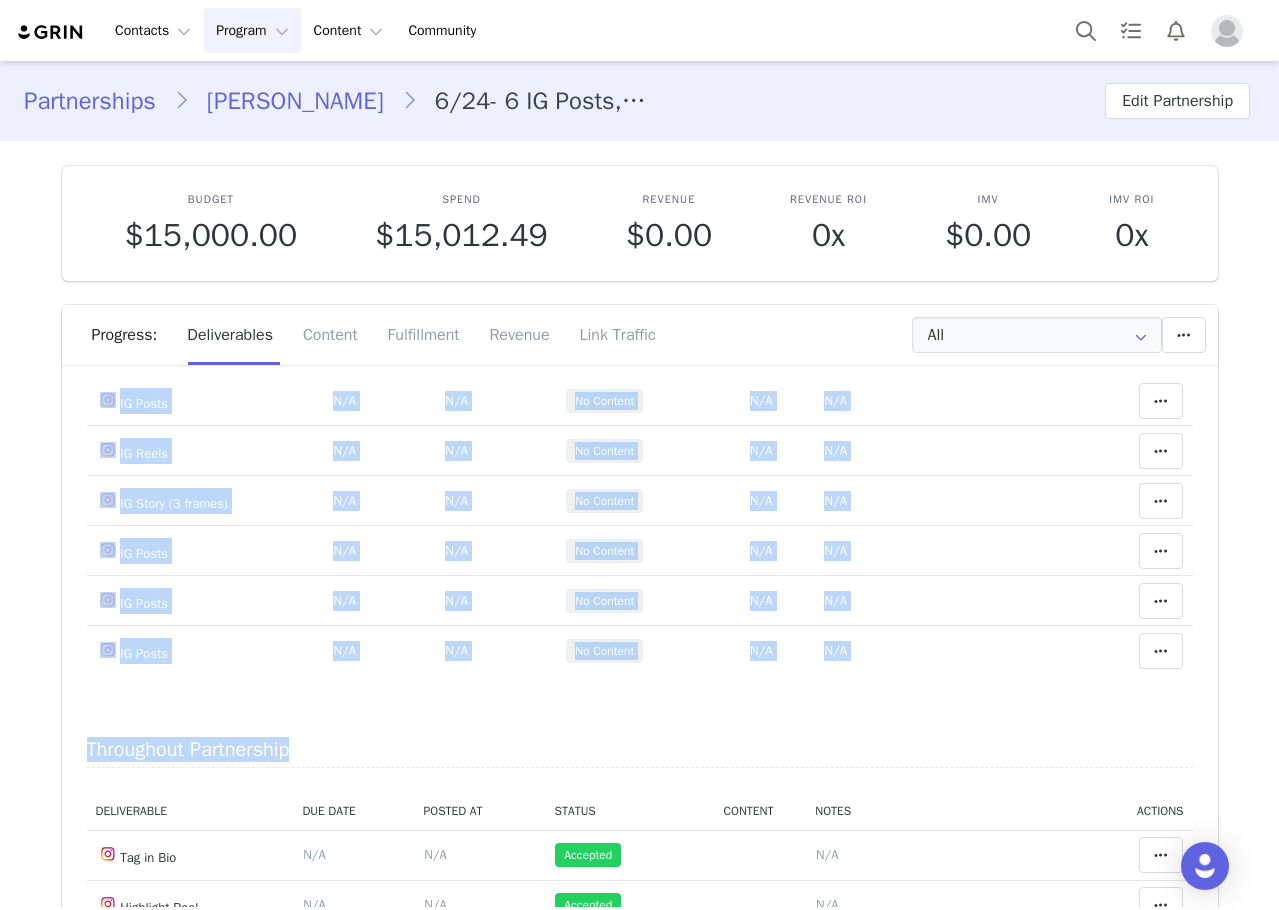 scroll, scrollTop: 3870, scrollLeft: 0, axis: vertical 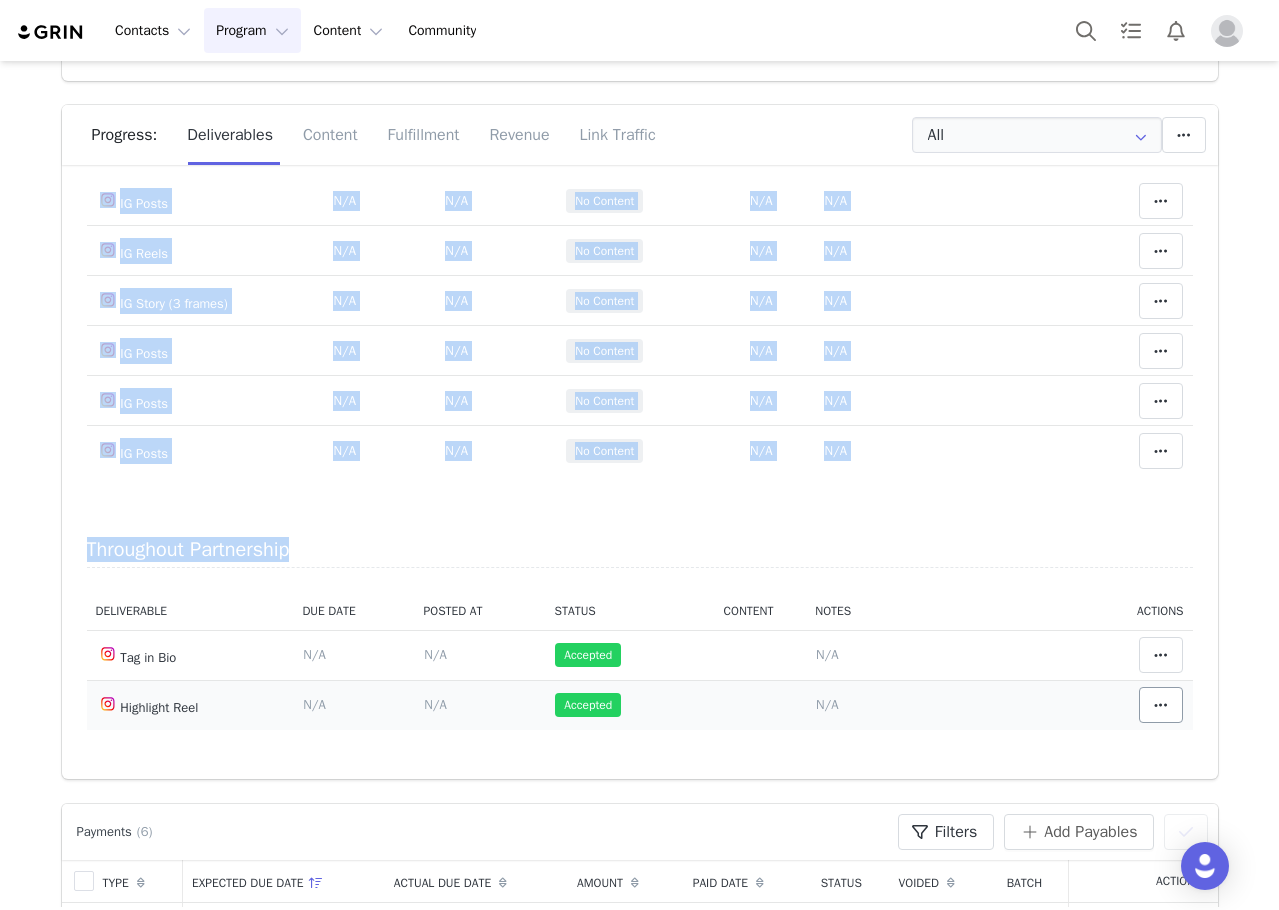 drag, startPoint x: 77, startPoint y: 399, endPoint x: 1159, endPoint y: 707, distance: 1124.9835 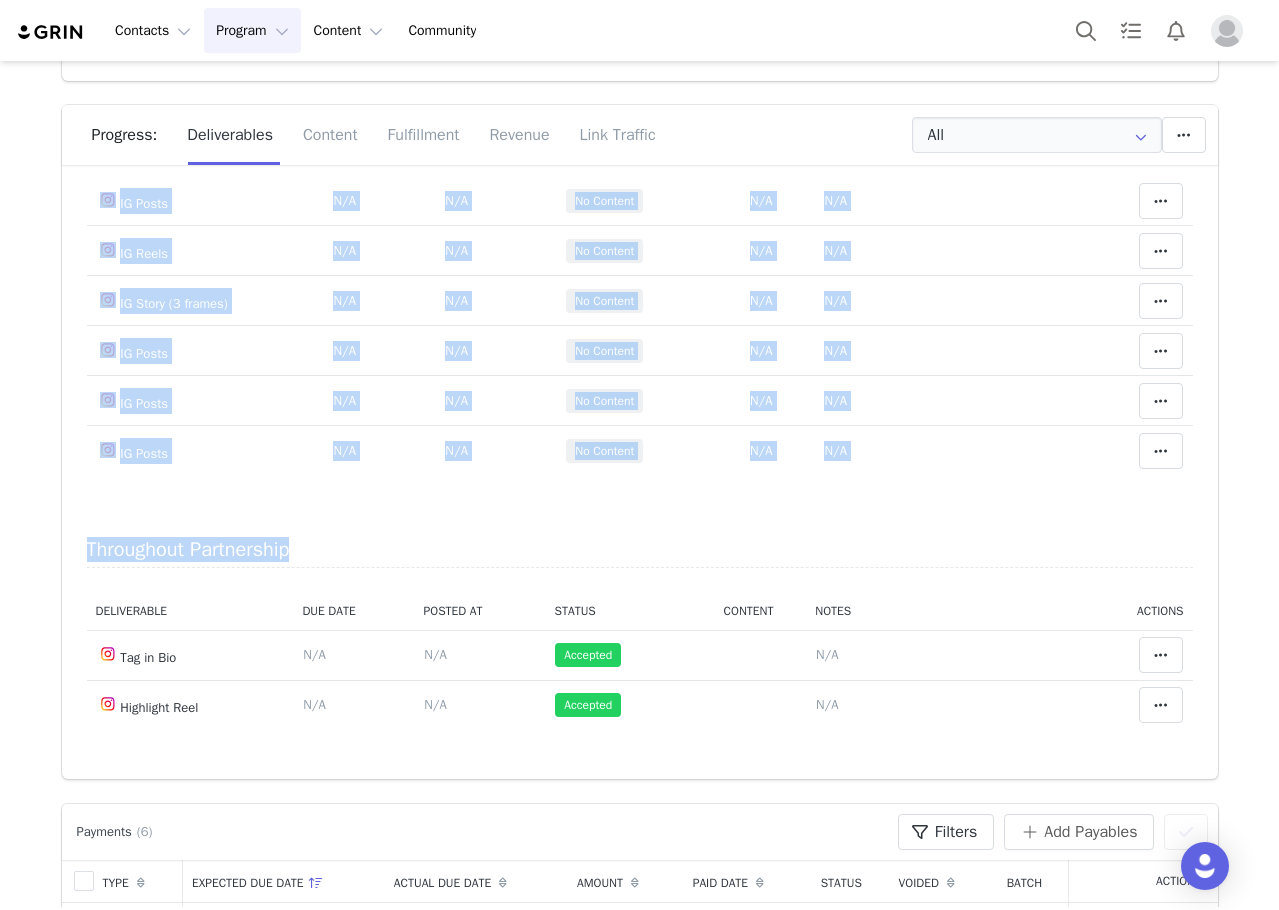 copy on "Month 1  Deliverable Due Date Posted At Status Content Notes Actions  IG Posts Deliverable Due Date Set the date you expect this content to go live.  Save  Cancel N/A Content Posted Date Set the date when this content was posted  Save  Cancel  [DATE]   Accepted  Add Content Paste the URL to the content you want to match to this deliverable. Please include the date the content was posted N/A Notes  Save  Cancel [URL][DOMAIN_NAME]  Match Content   Clear Status   Reason for declining this deliverable   Decline   Mark as Declined  Delete Deliverable  This will unlink any content, this cannot be undone.  Yes, delete deliverable  Delete Deliverable  Match Deliverable with Content  IG Story (3 frames) Deliverable Due Date Set the date you expect this content to go live.  Save  Cancel N/A Content Posted Date Set the date when this content was posted  Save  Cancel  [DATE]   Accepted  Add Content Paste the URL to the content you want to match to this deliverable. Please include the d..." 